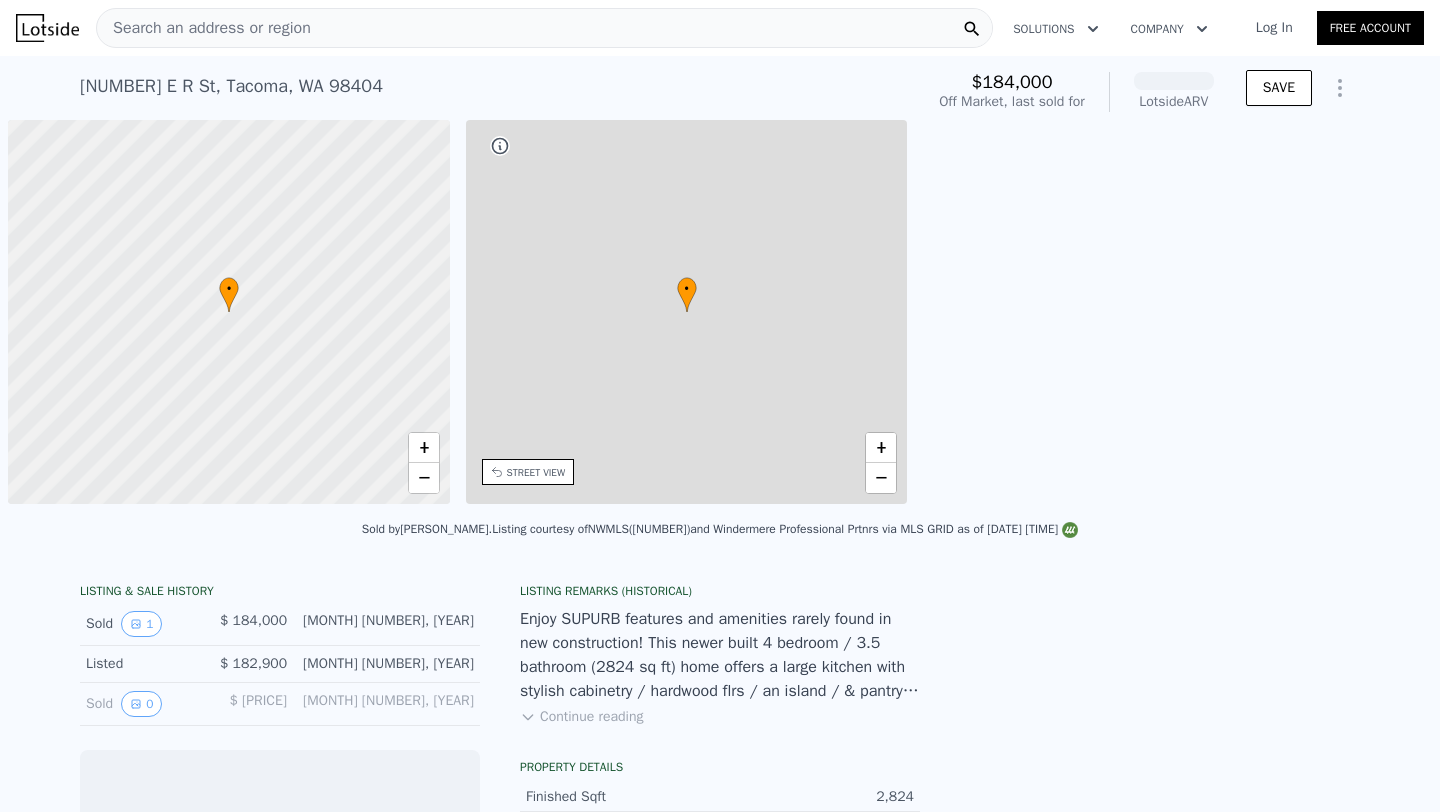 scroll, scrollTop: 0, scrollLeft: 0, axis: both 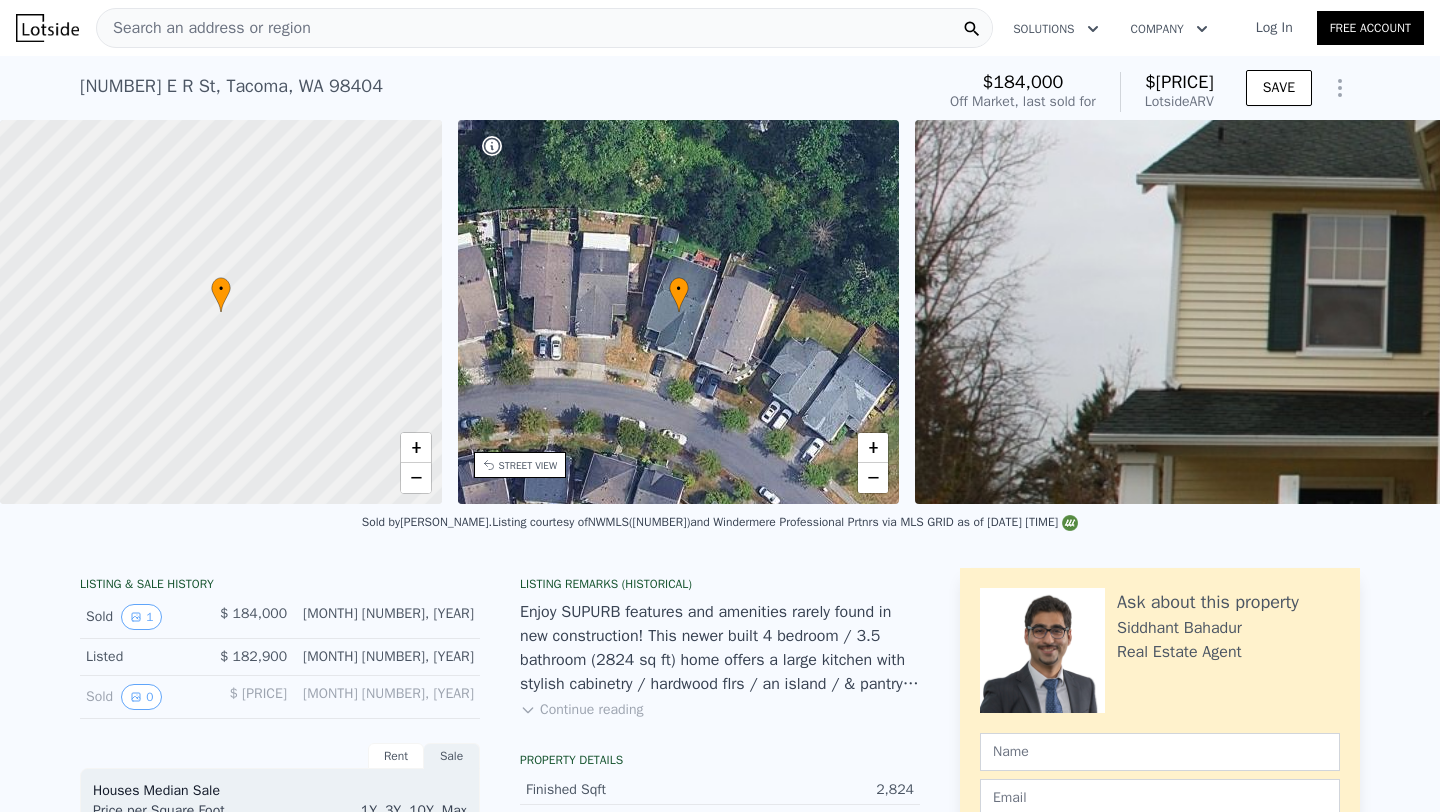 click on "[NUMBER] E R St, [CITY], [STATE] [POSTAL_CODE]" at bounding box center [231, 86] 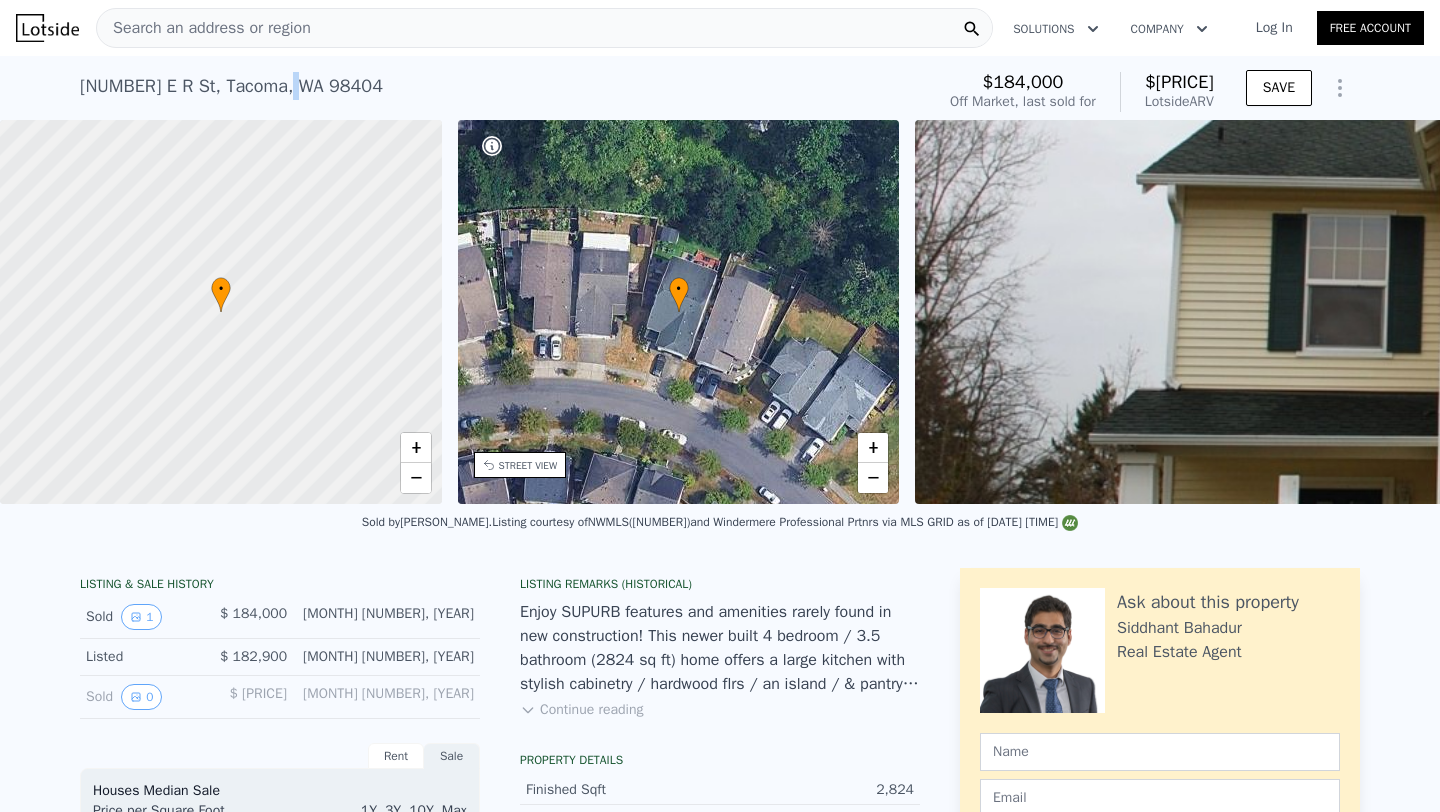 click on "[NUMBER] E R St, [CITY], [STATE] [POSTAL_CODE]" at bounding box center (231, 86) 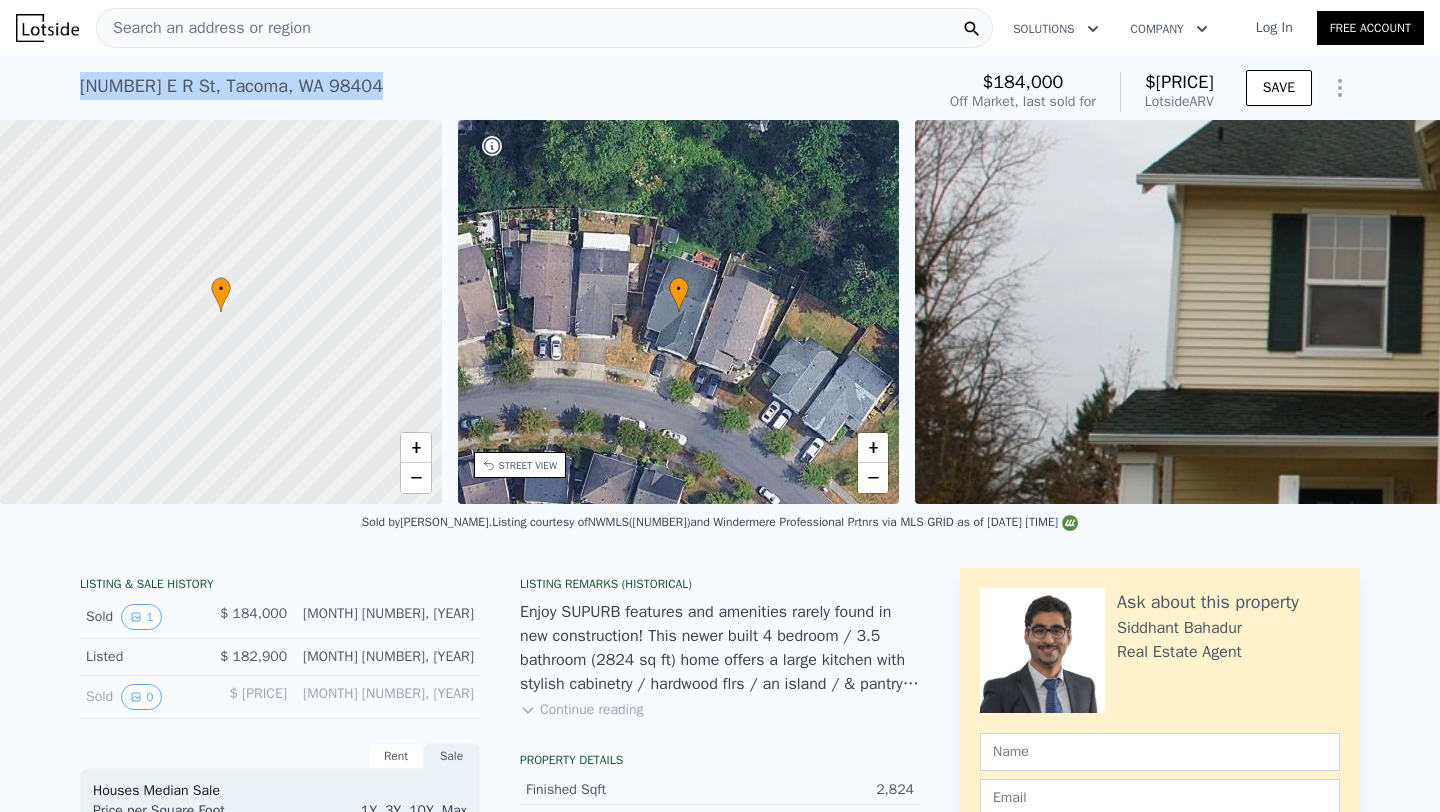 click on "[NUMBER] E R St, [CITY], [STATE] [POSTAL_CODE]" at bounding box center (231, 86) 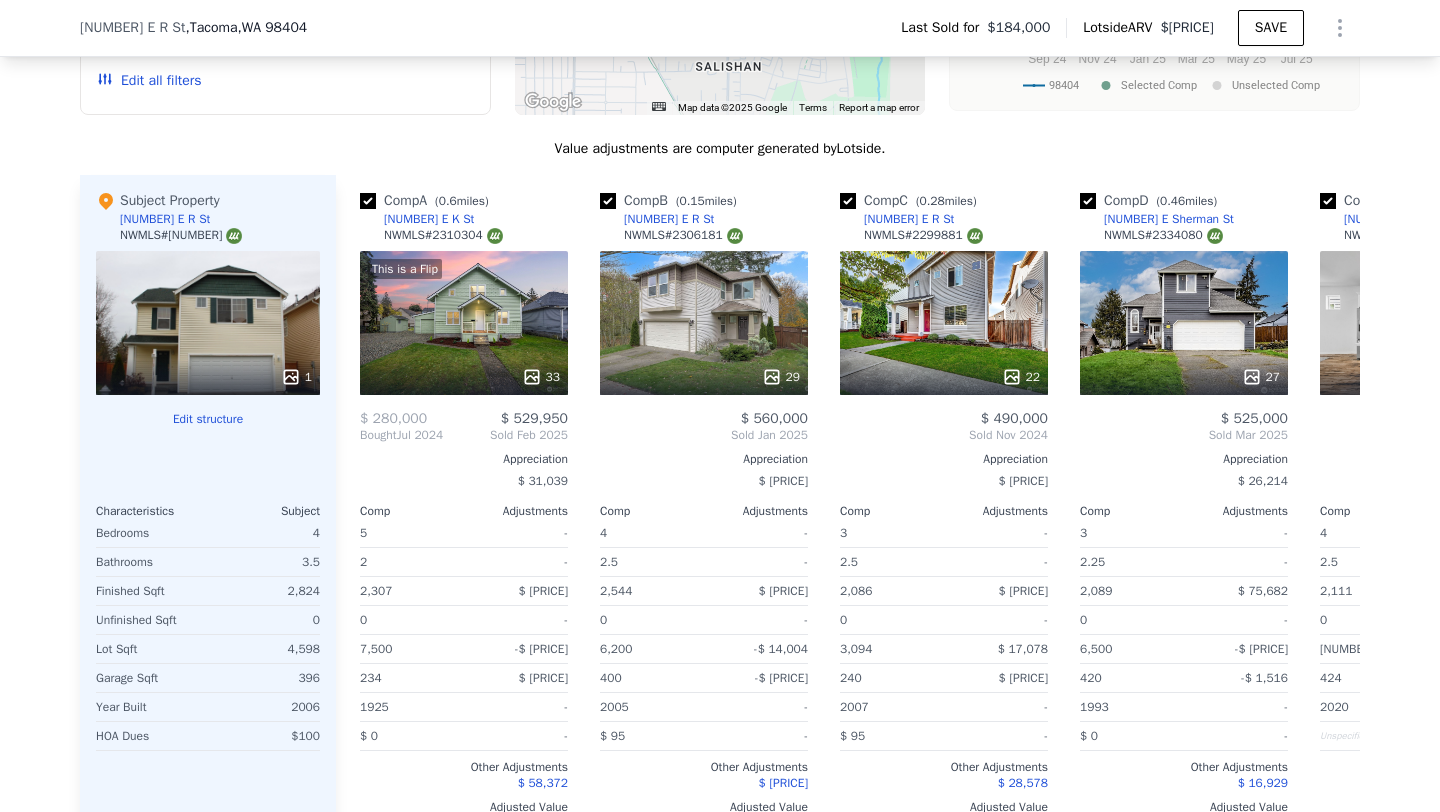scroll, scrollTop: 1980, scrollLeft: 0, axis: vertical 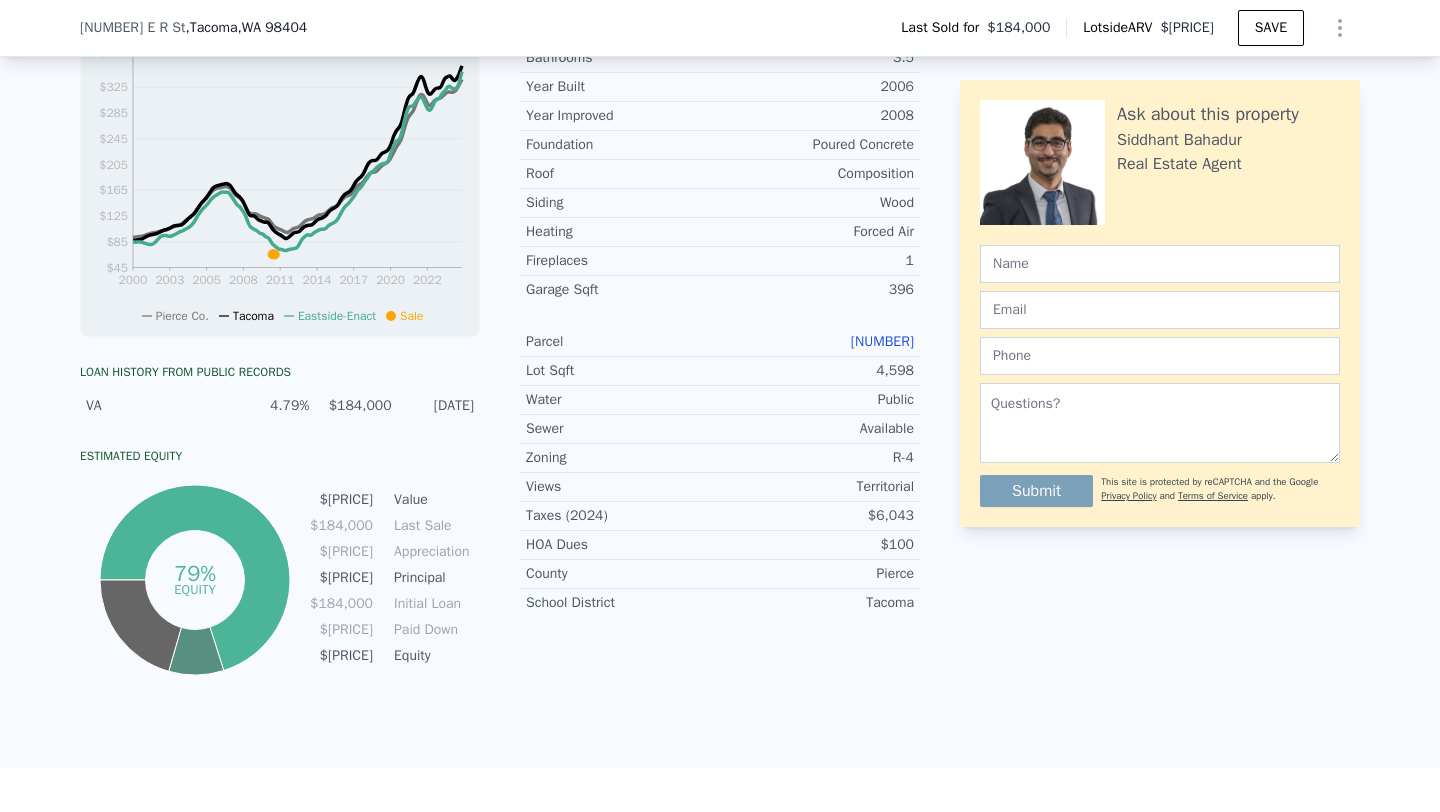 click on ", [STATE] [POSTAL_CODE]" at bounding box center [272, 27] 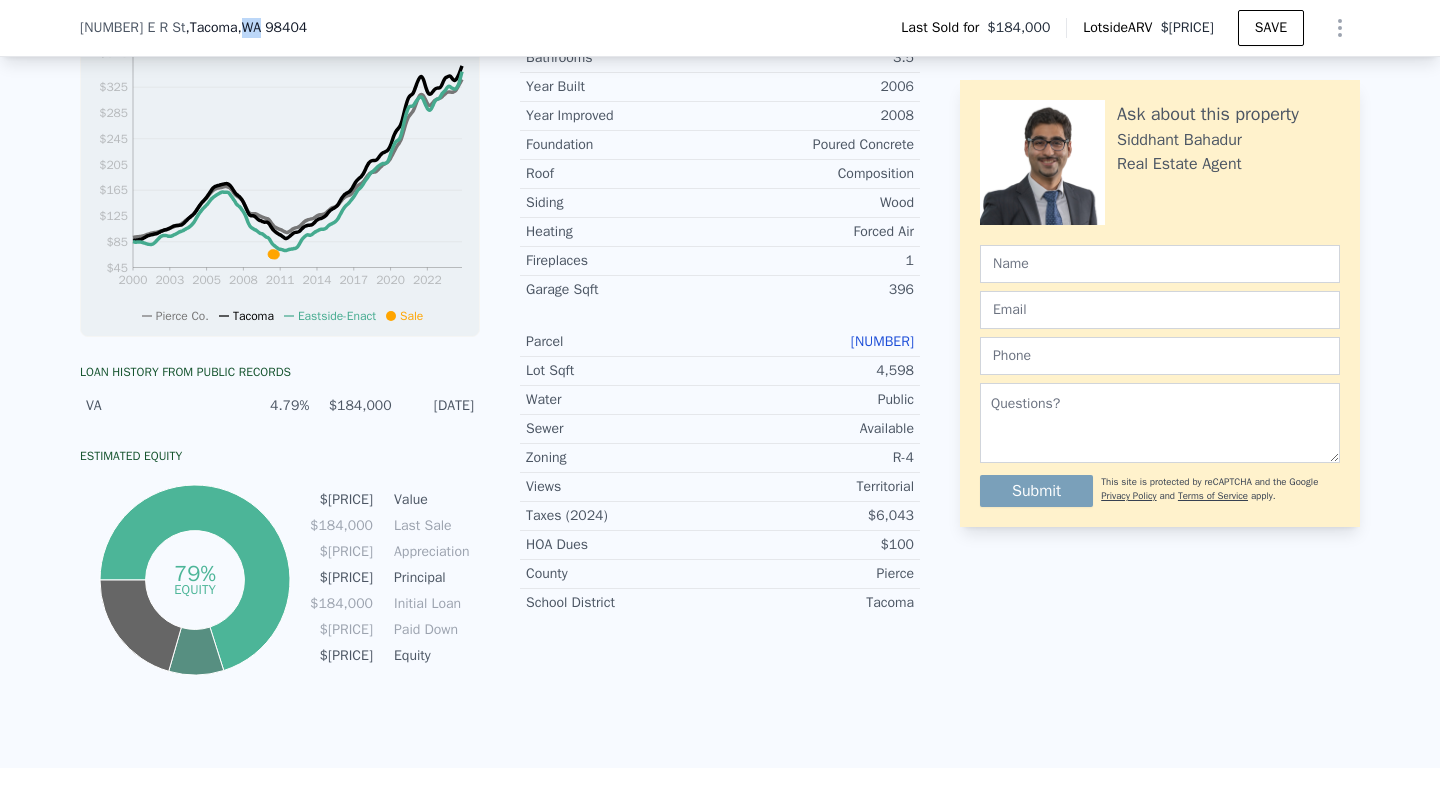click on ",  WA   98404" at bounding box center (272, 27) 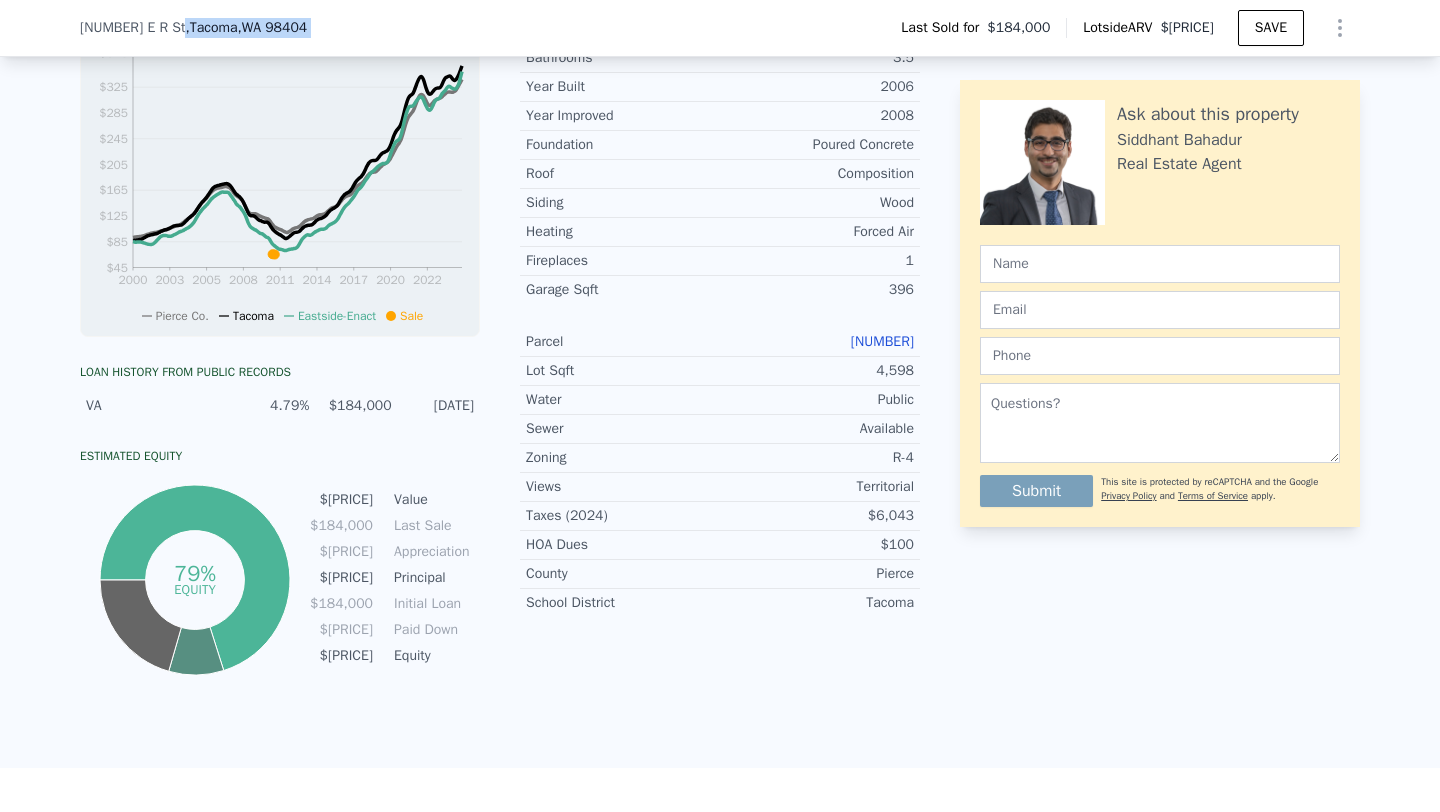 click on ",  WA   98404" at bounding box center (272, 27) 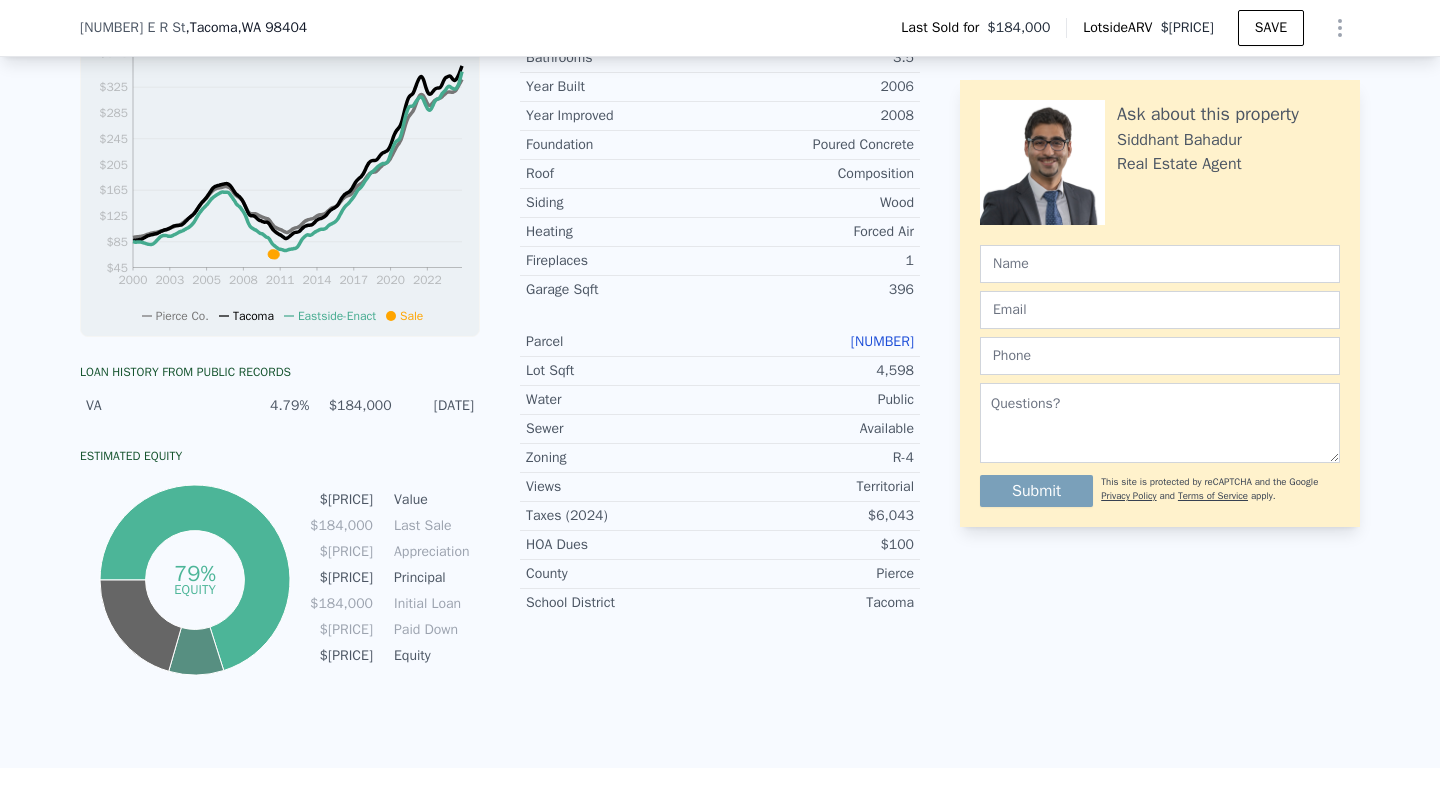 click on ",  WA   98404" at bounding box center [272, 27] 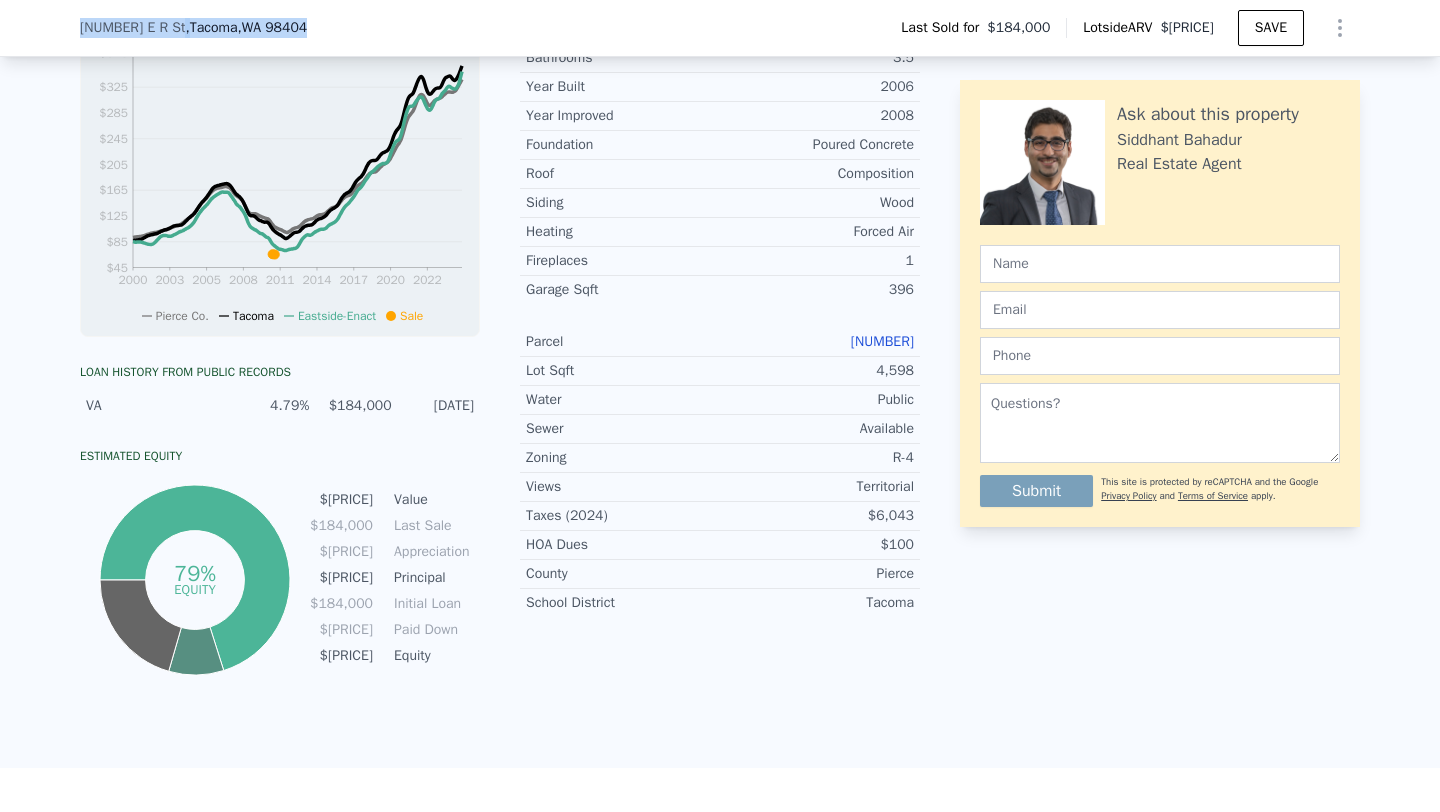 drag, startPoint x: 315, startPoint y: 28, endPoint x: 74, endPoint y: 31, distance: 241.01868 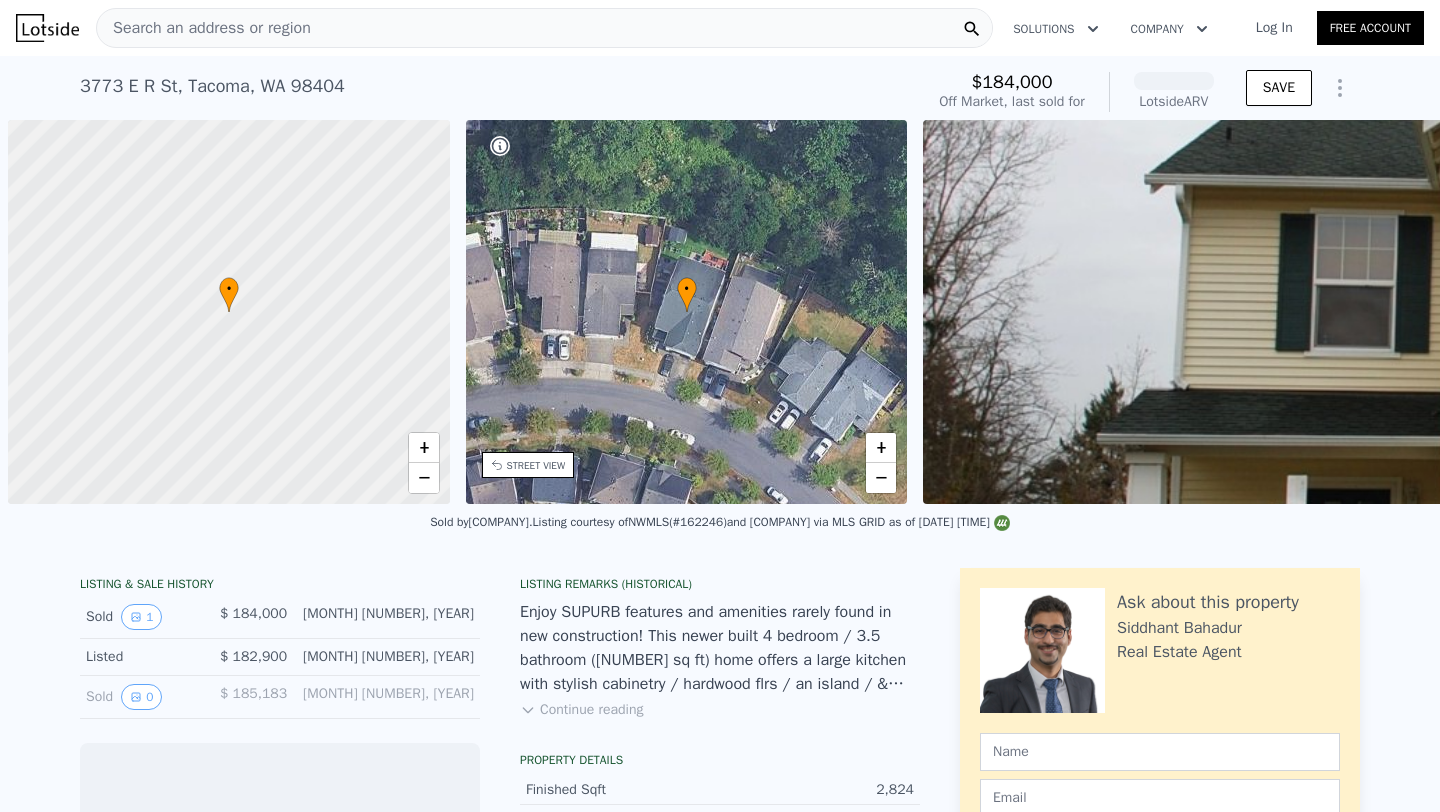 scroll, scrollTop: 0, scrollLeft: 0, axis: both 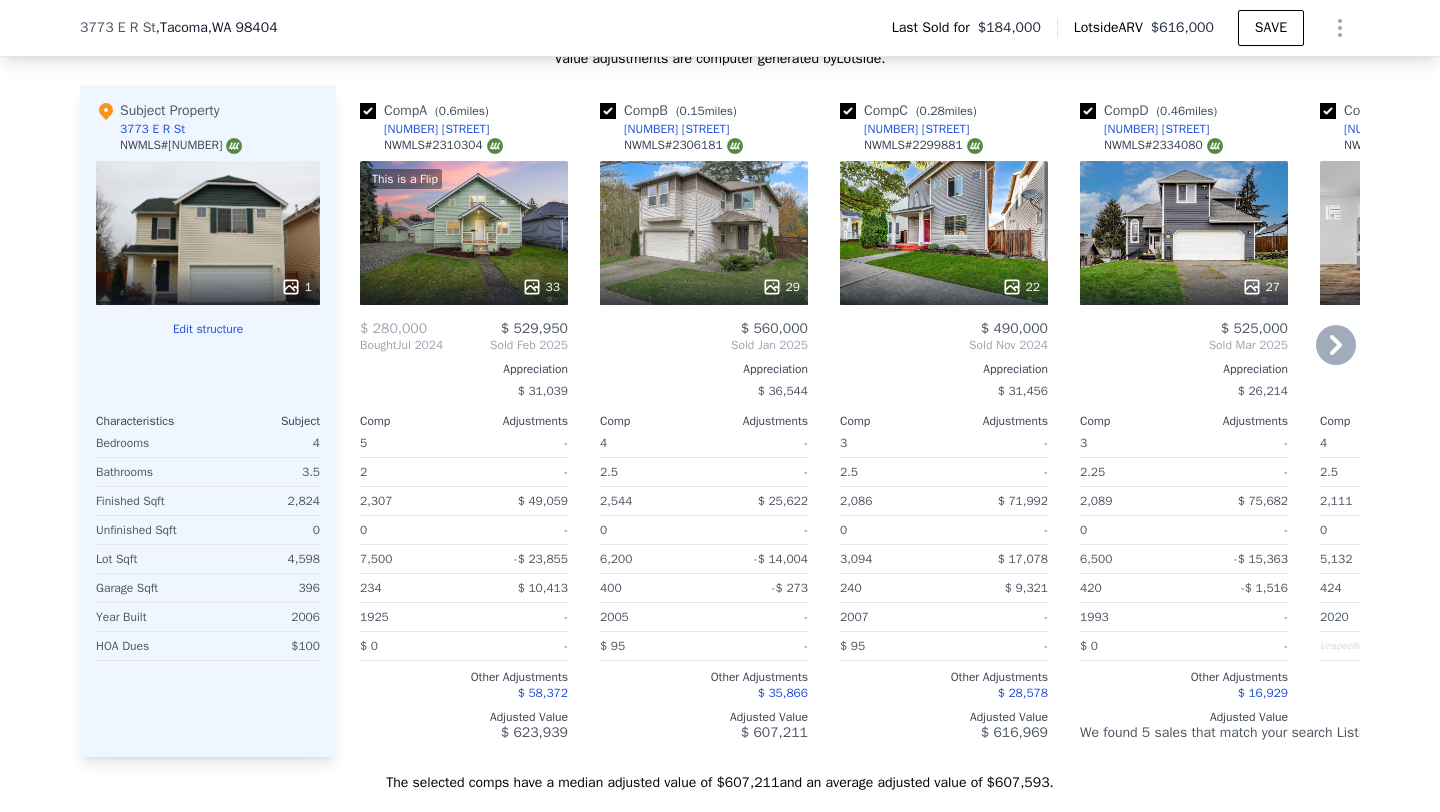 click on "22" at bounding box center [944, 233] 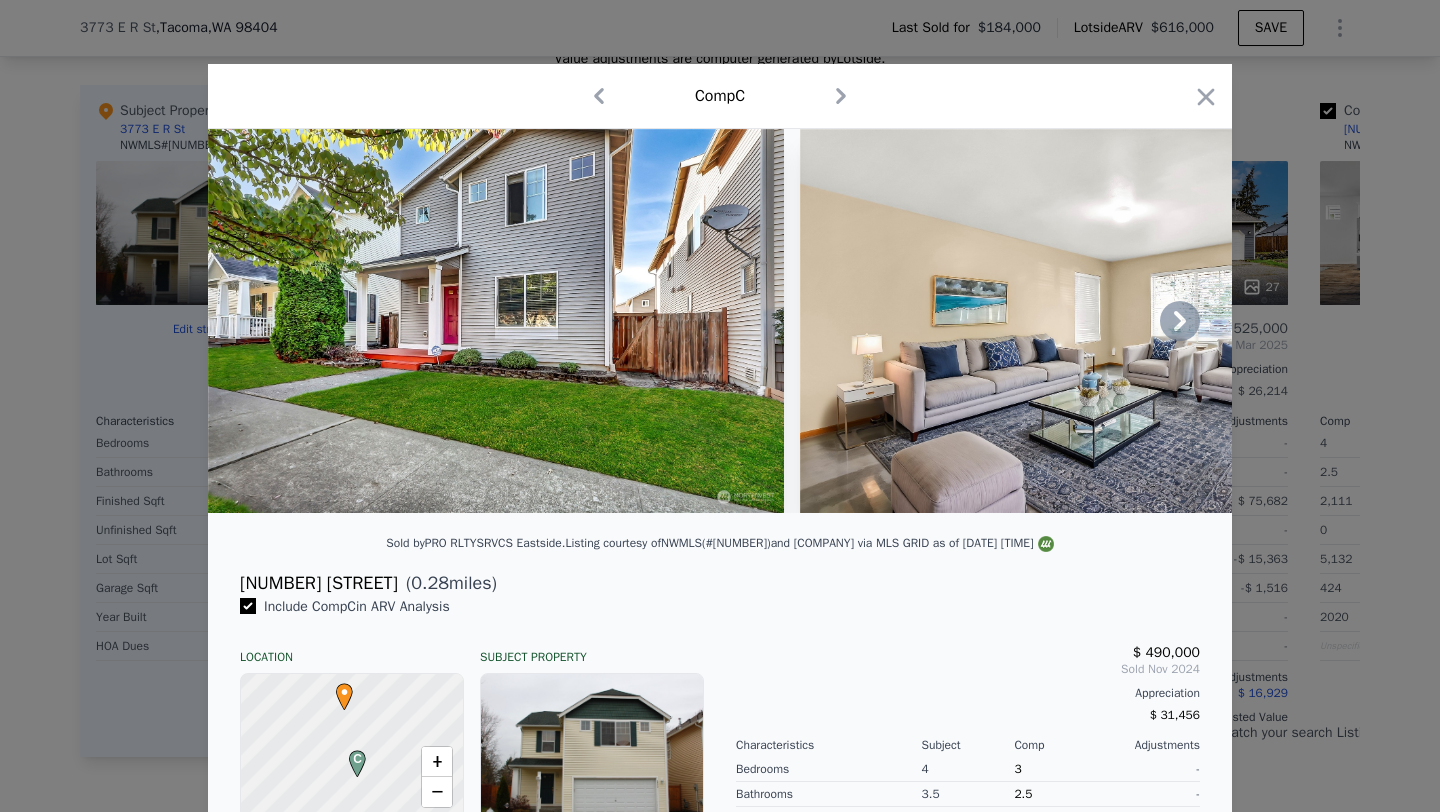 click 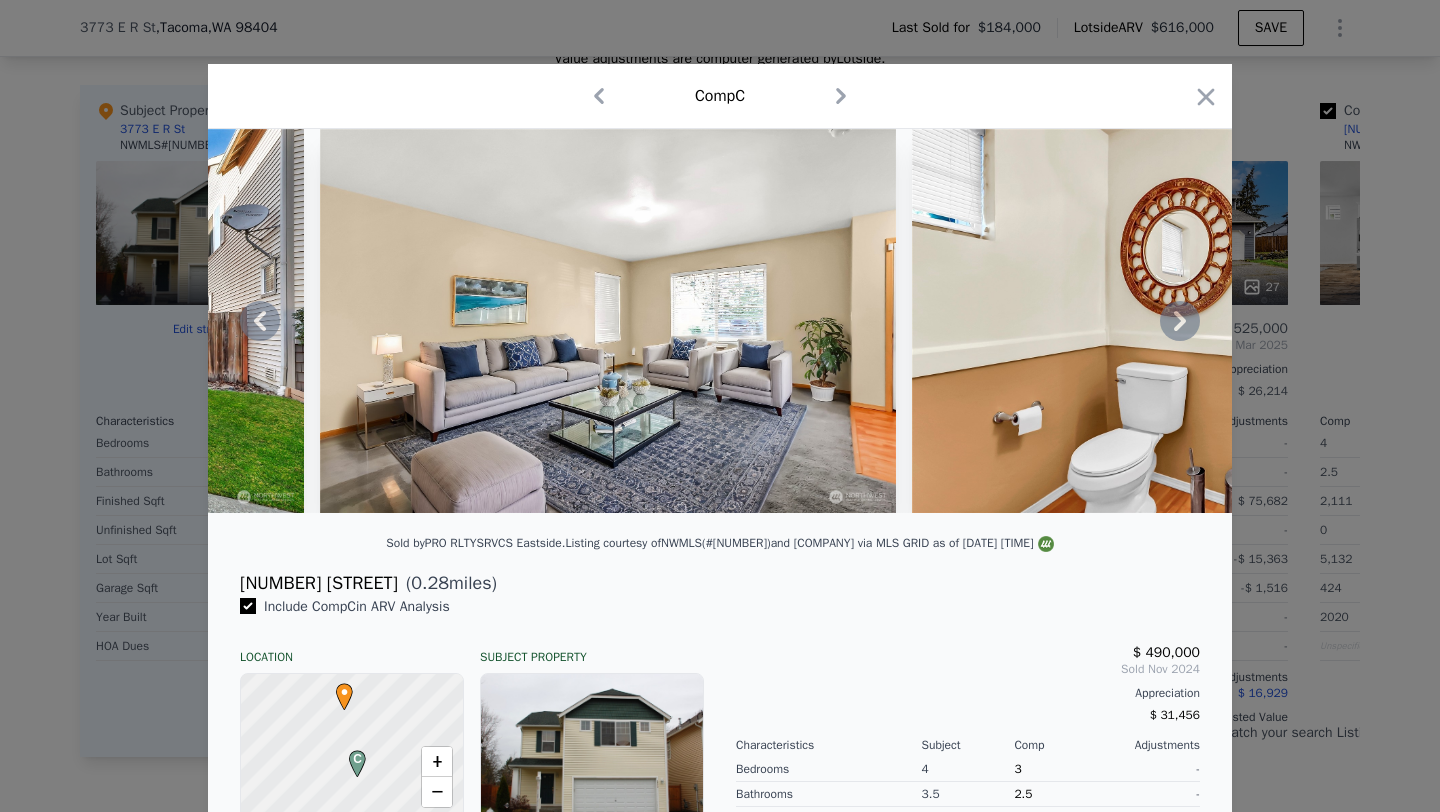 click 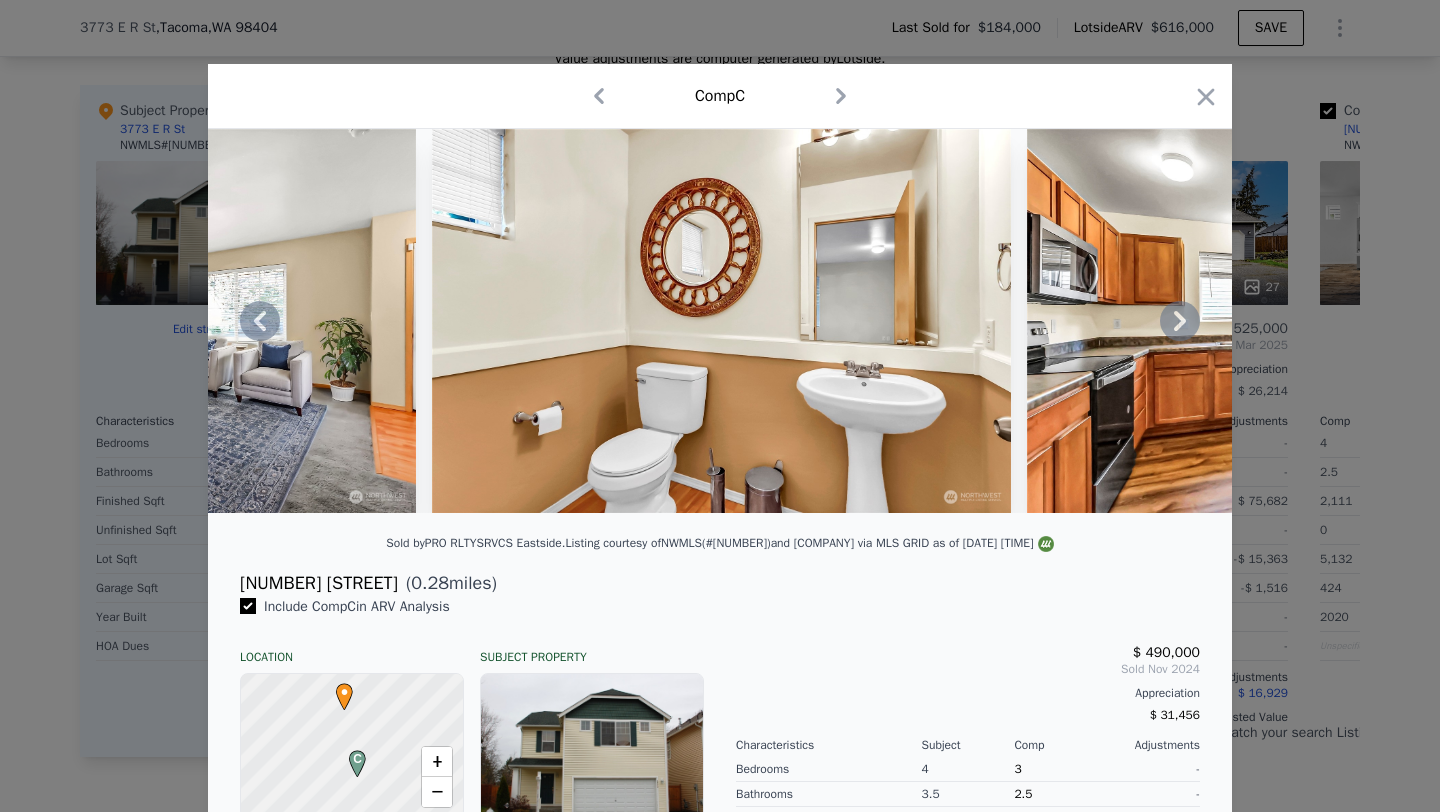 click 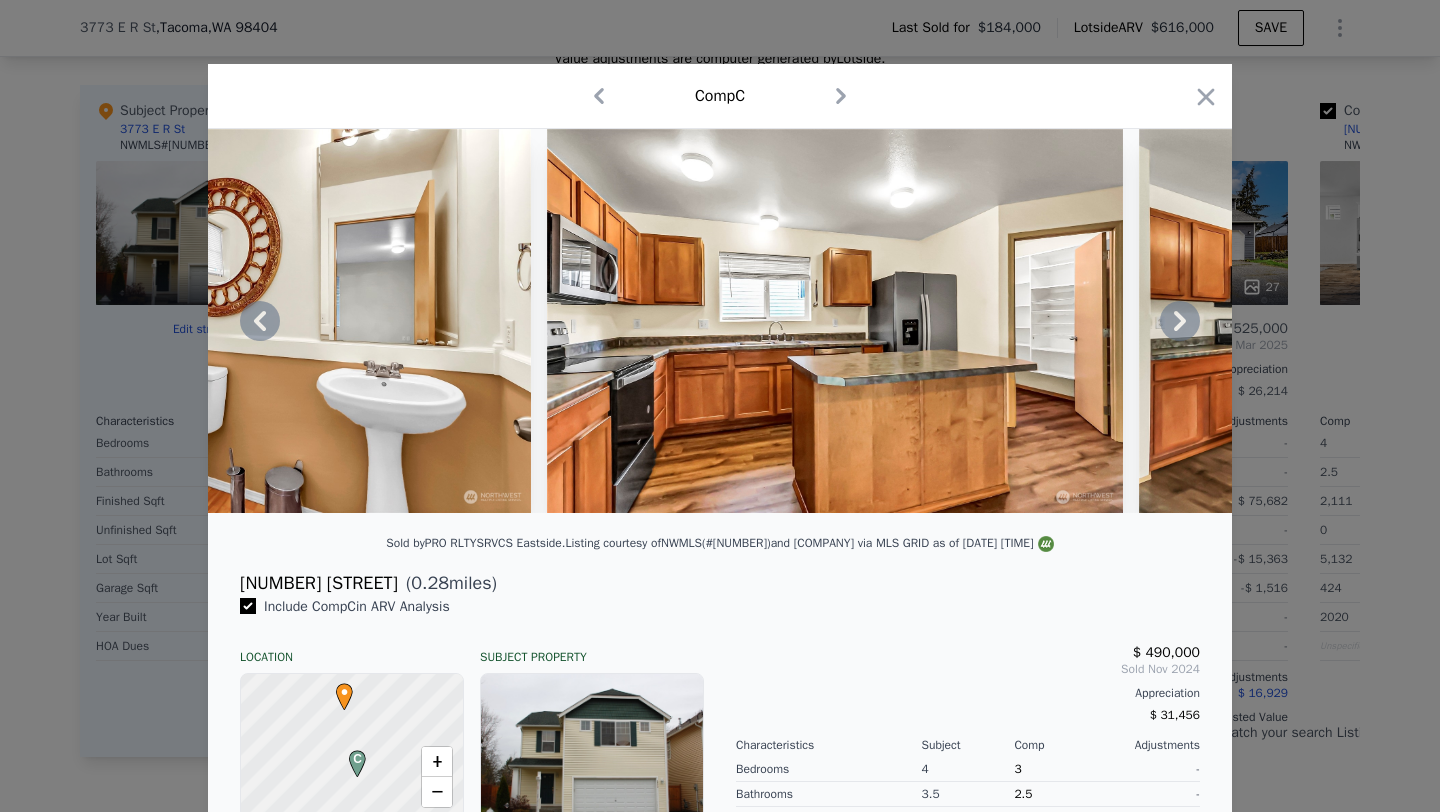 click 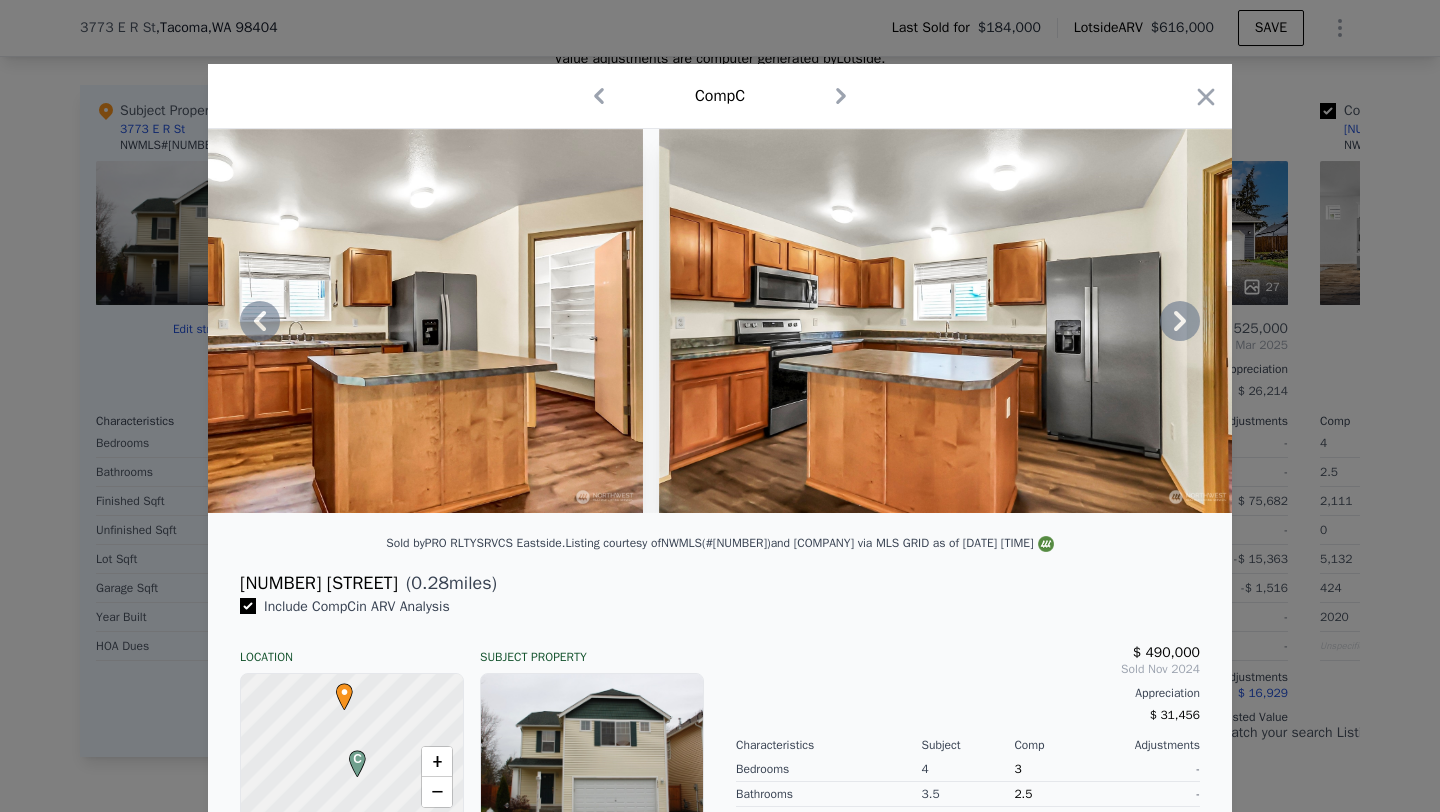 click 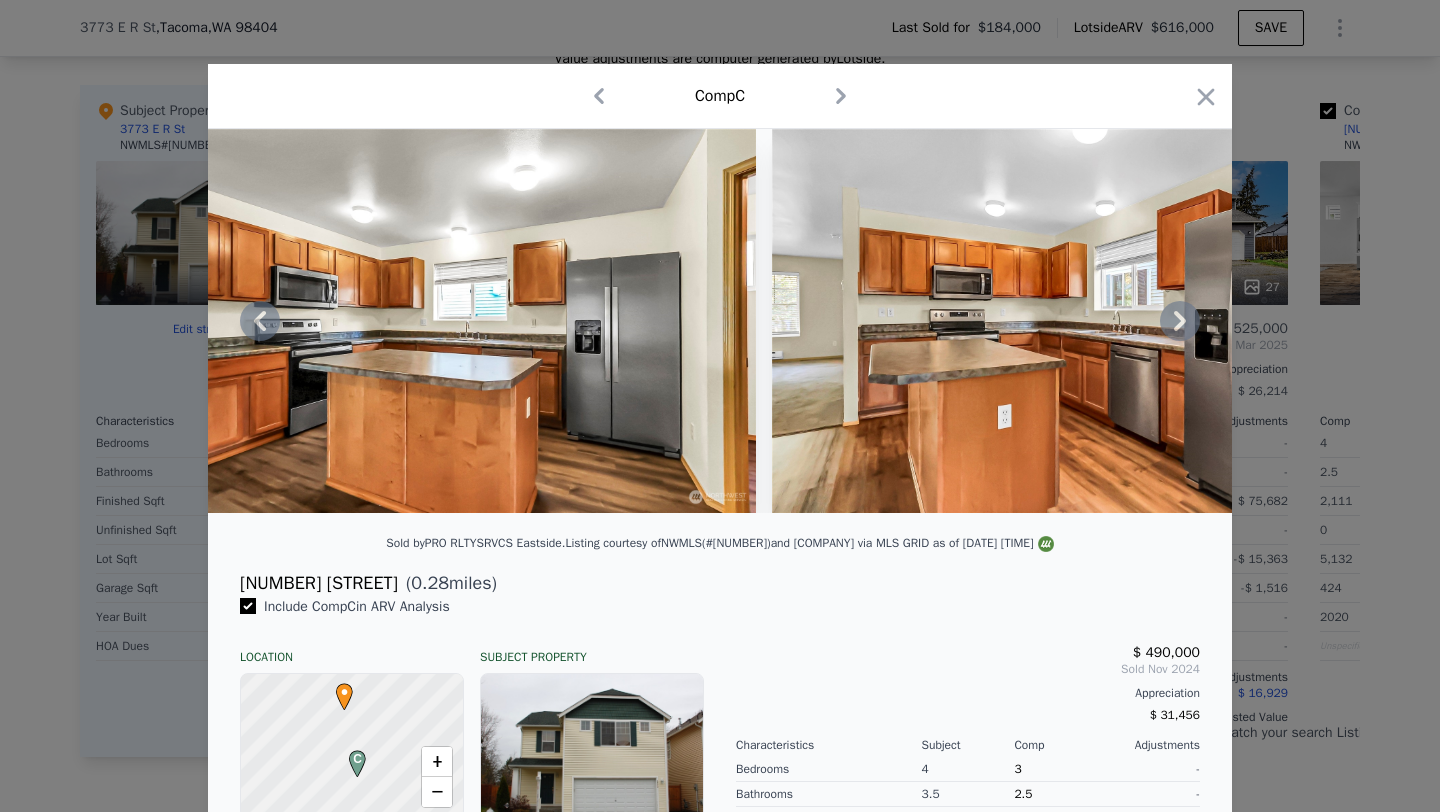 click at bounding box center (720, 321) 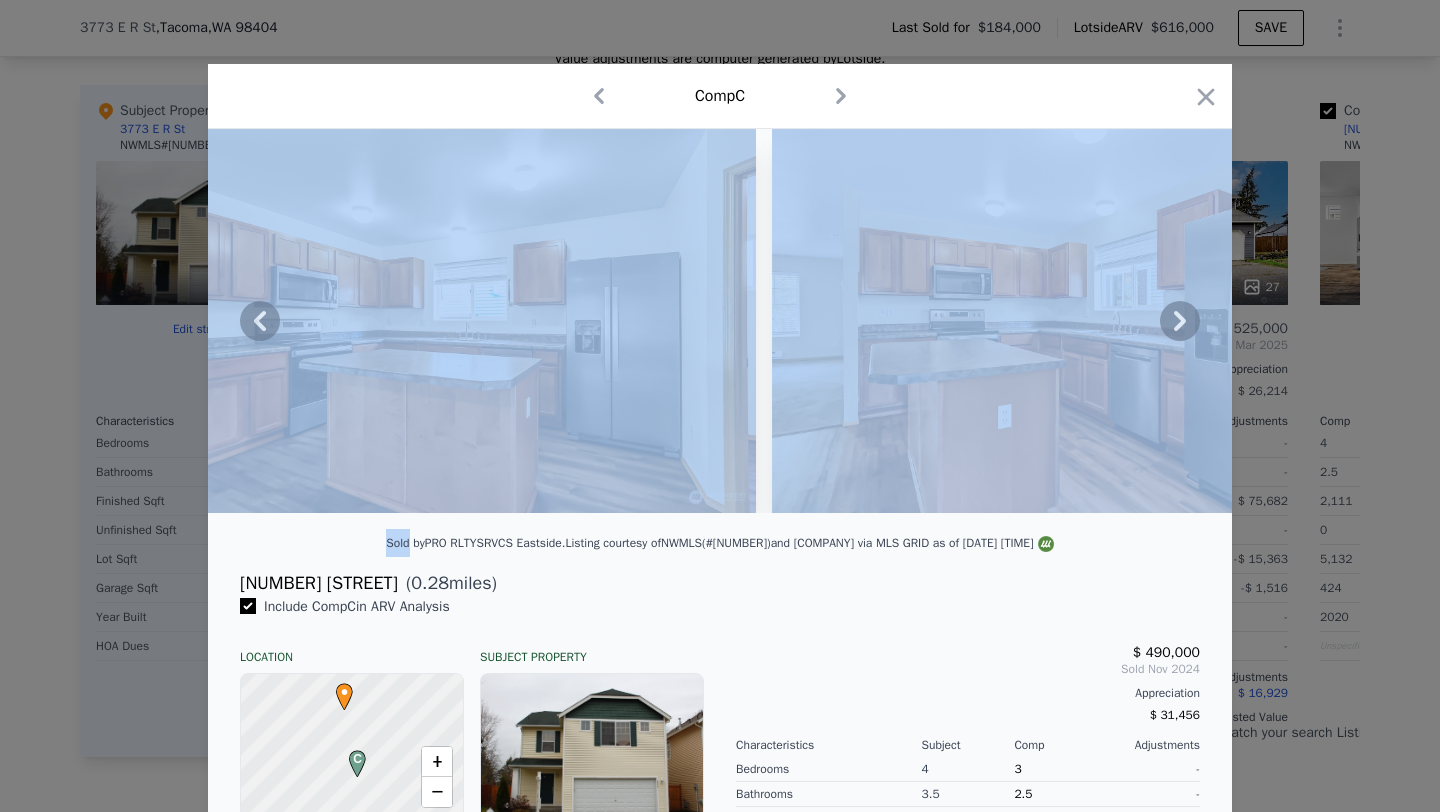 click 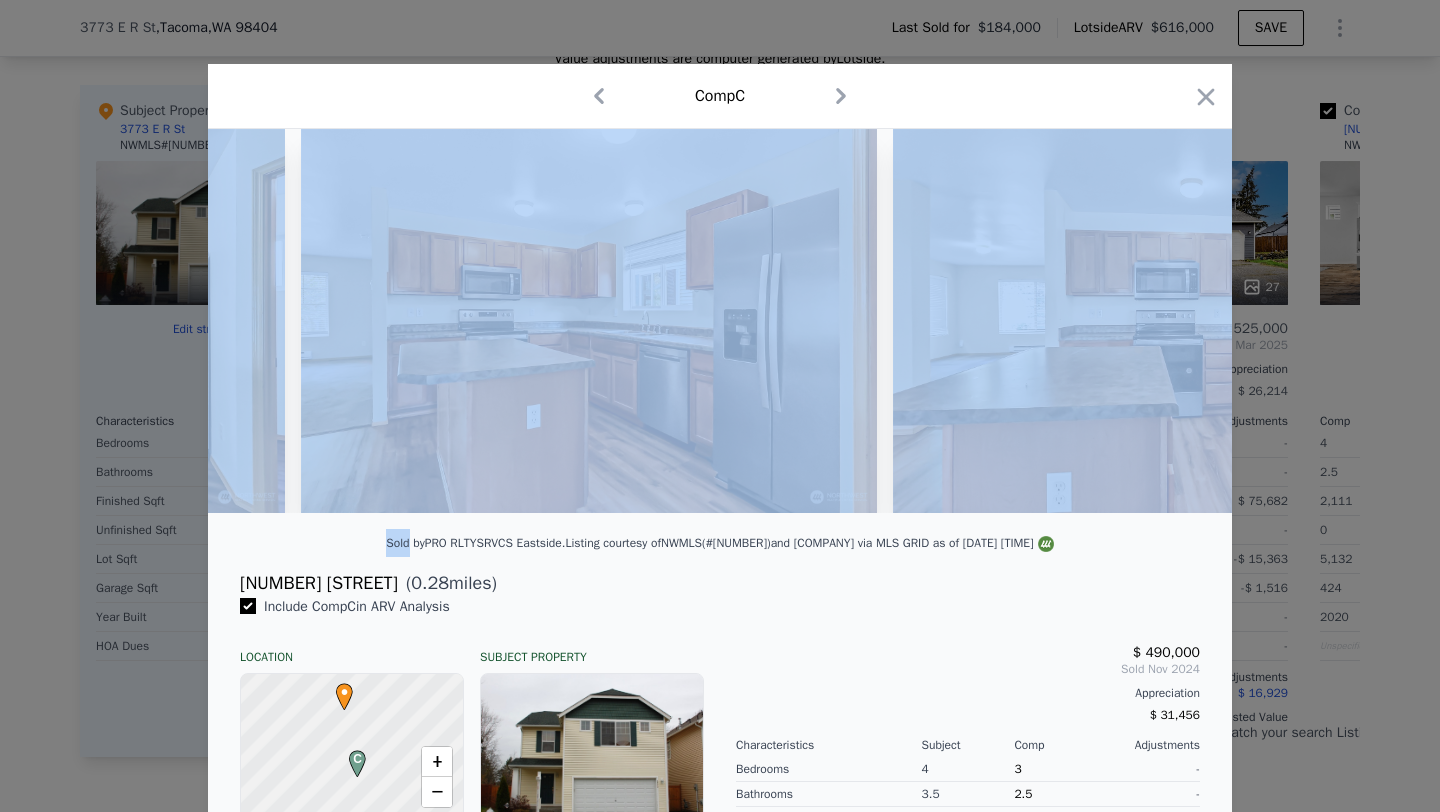 scroll, scrollTop: 0, scrollLeft: 2880, axis: horizontal 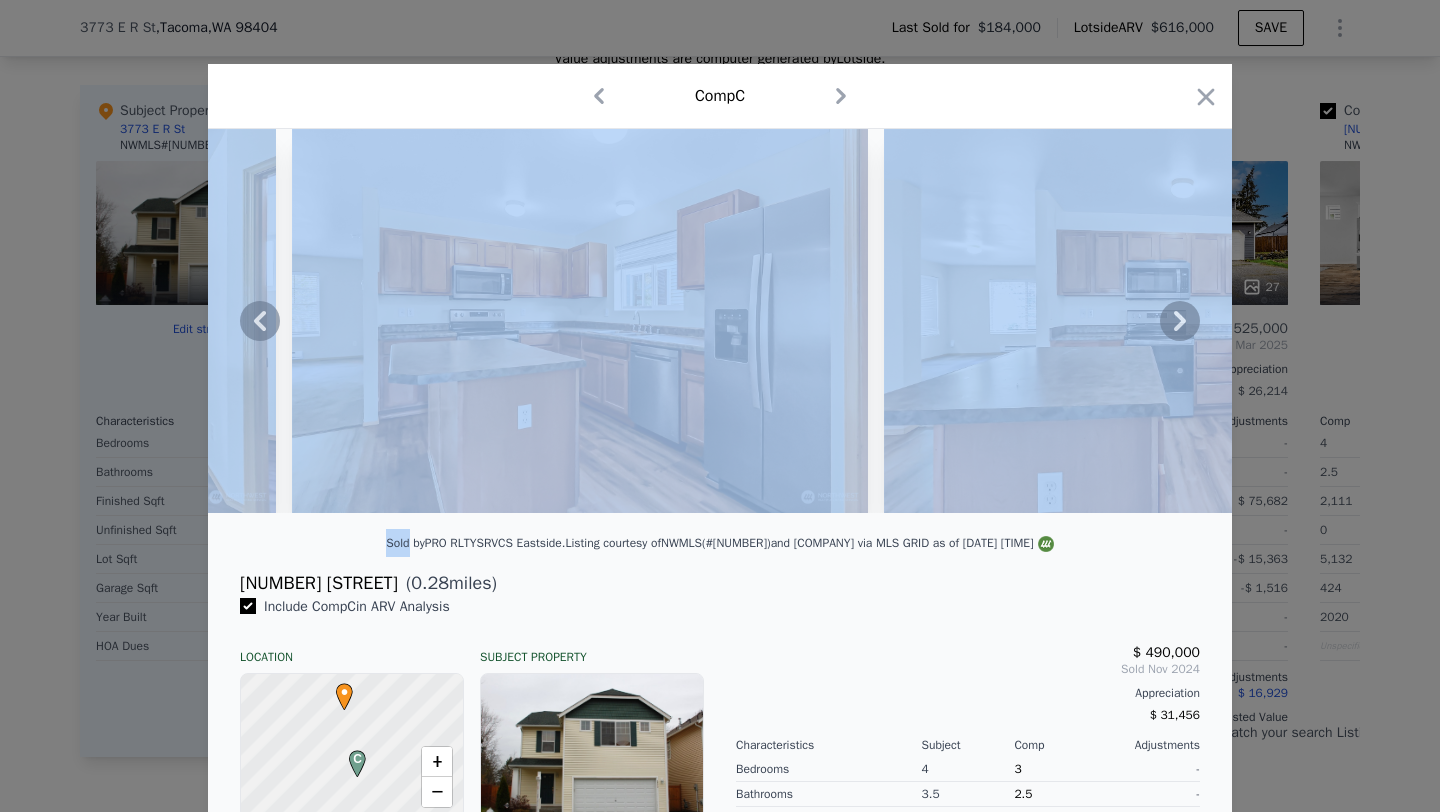 click 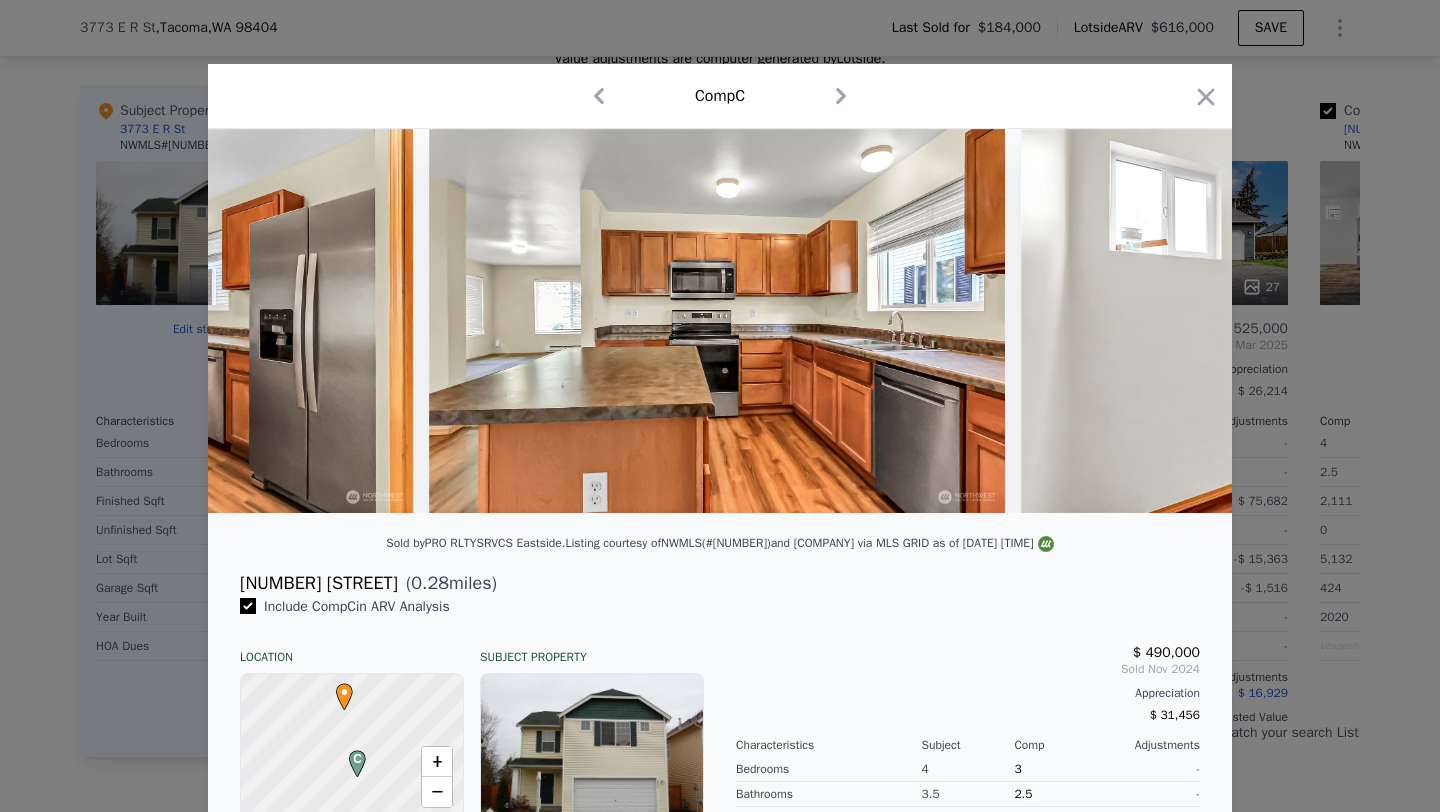 scroll, scrollTop: 0, scrollLeft: 3360, axis: horizontal 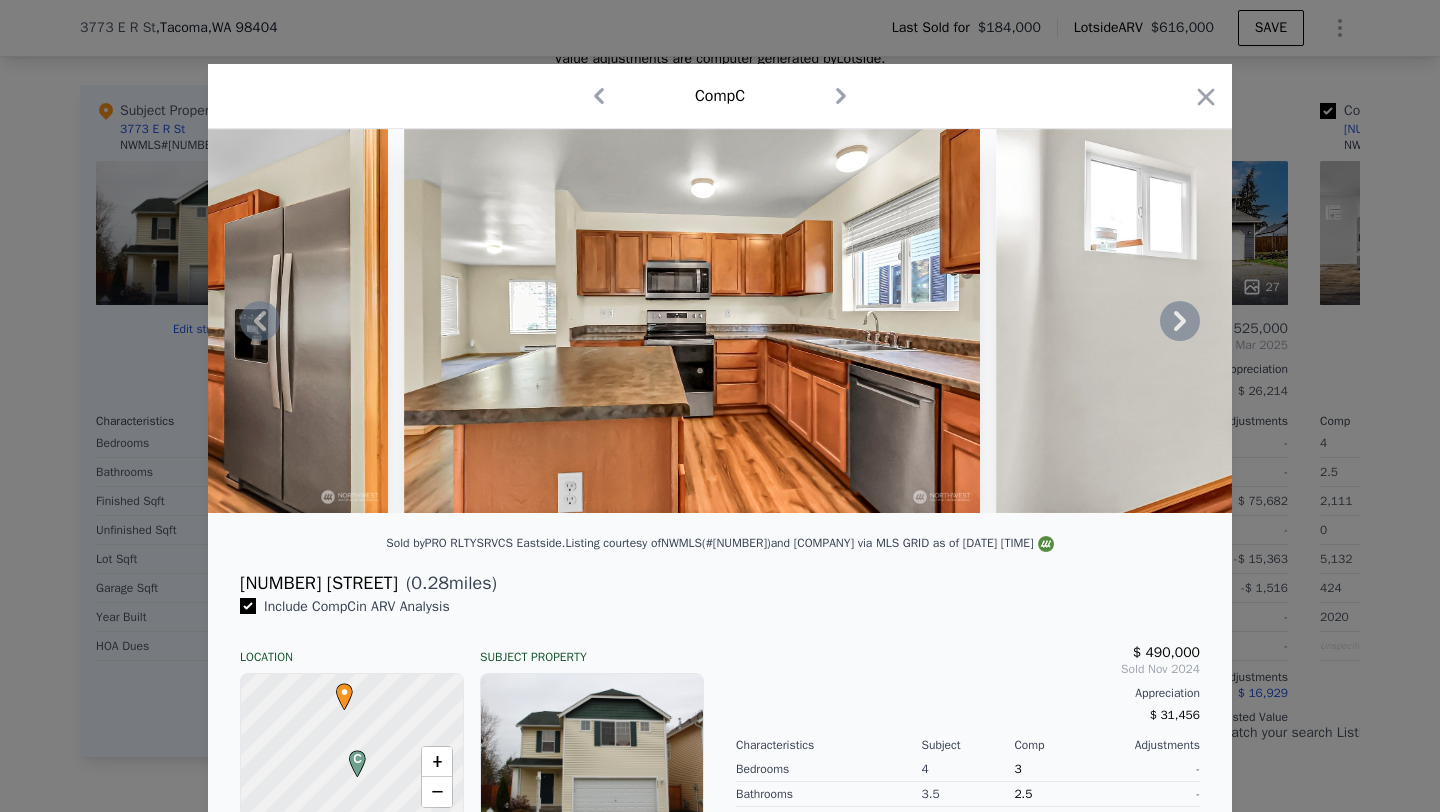 click 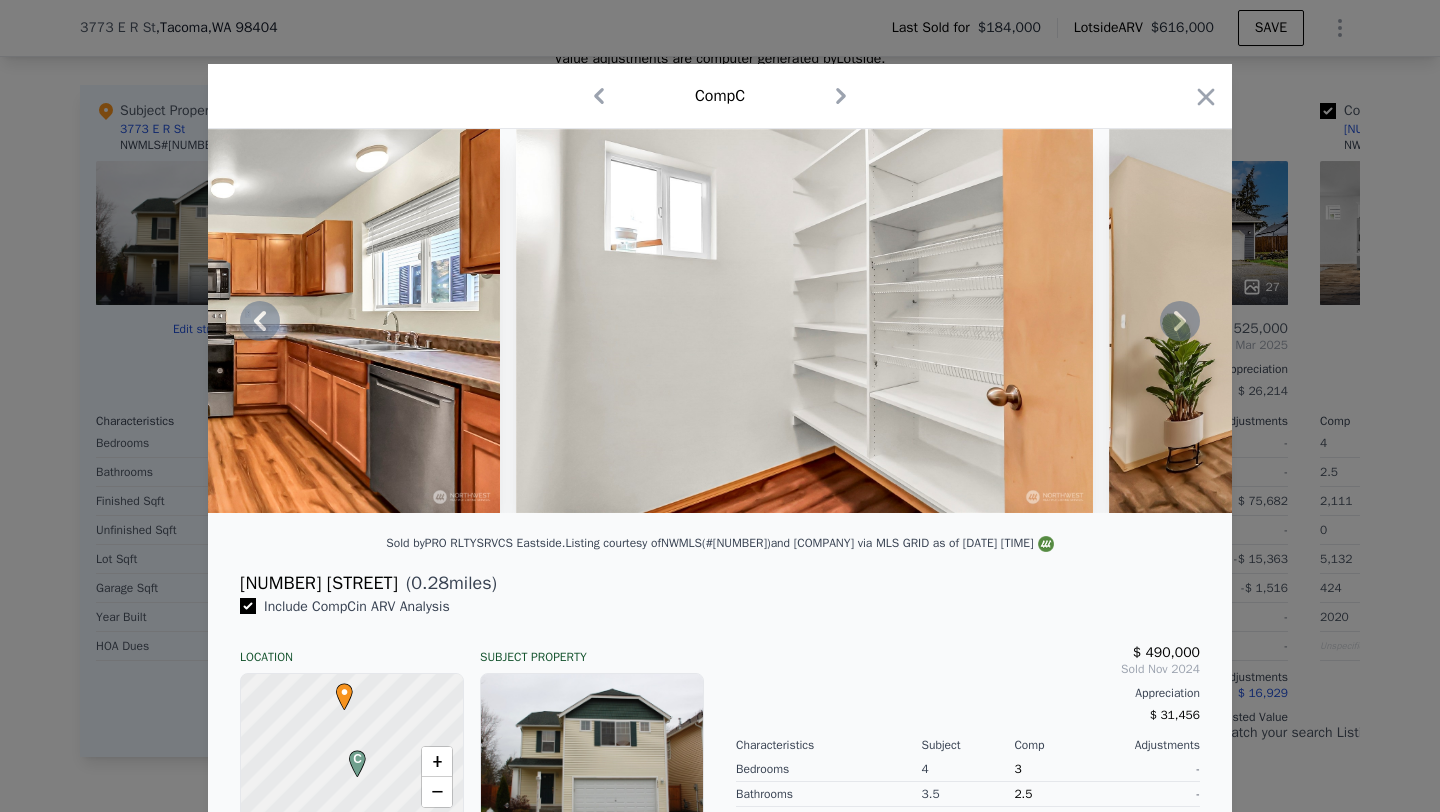 click 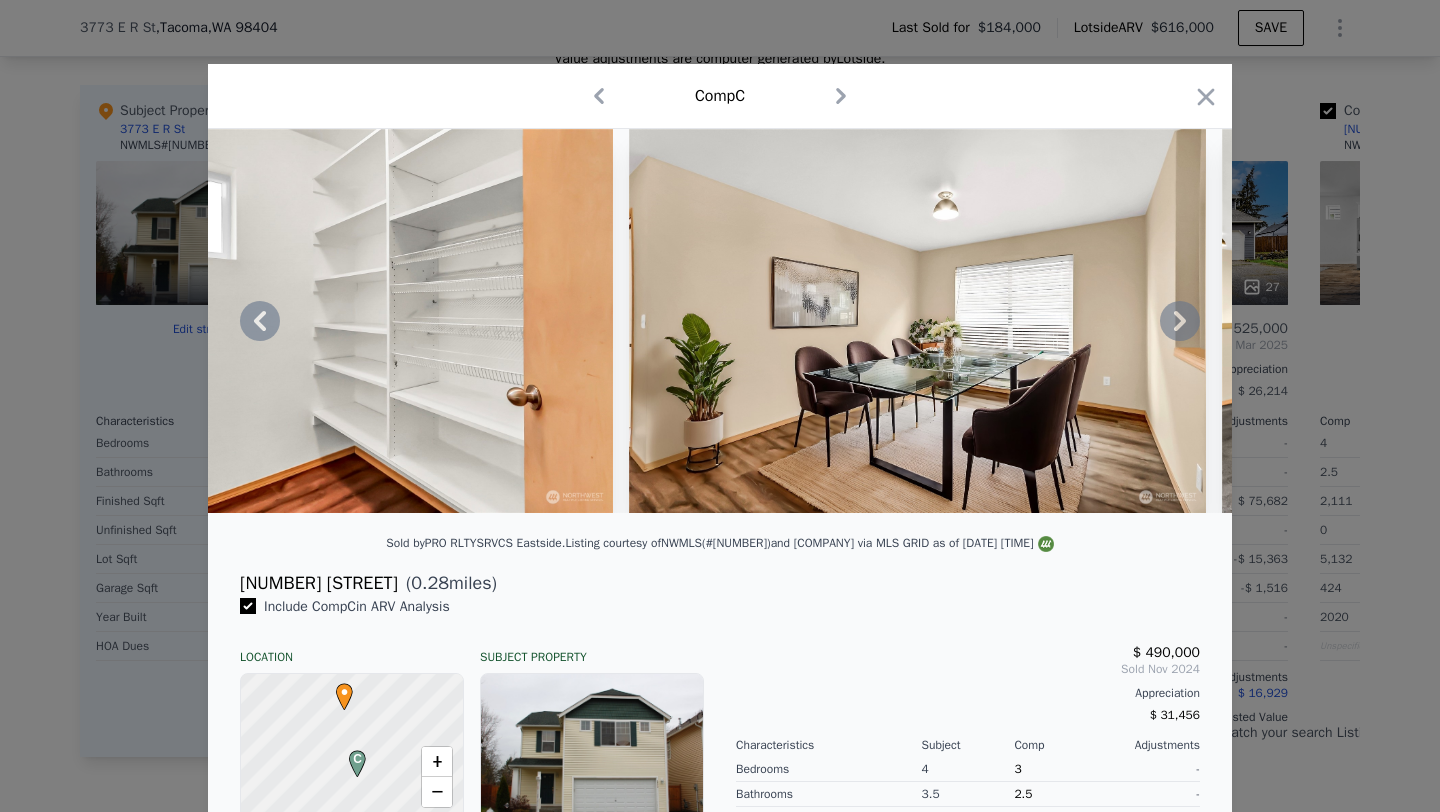 click 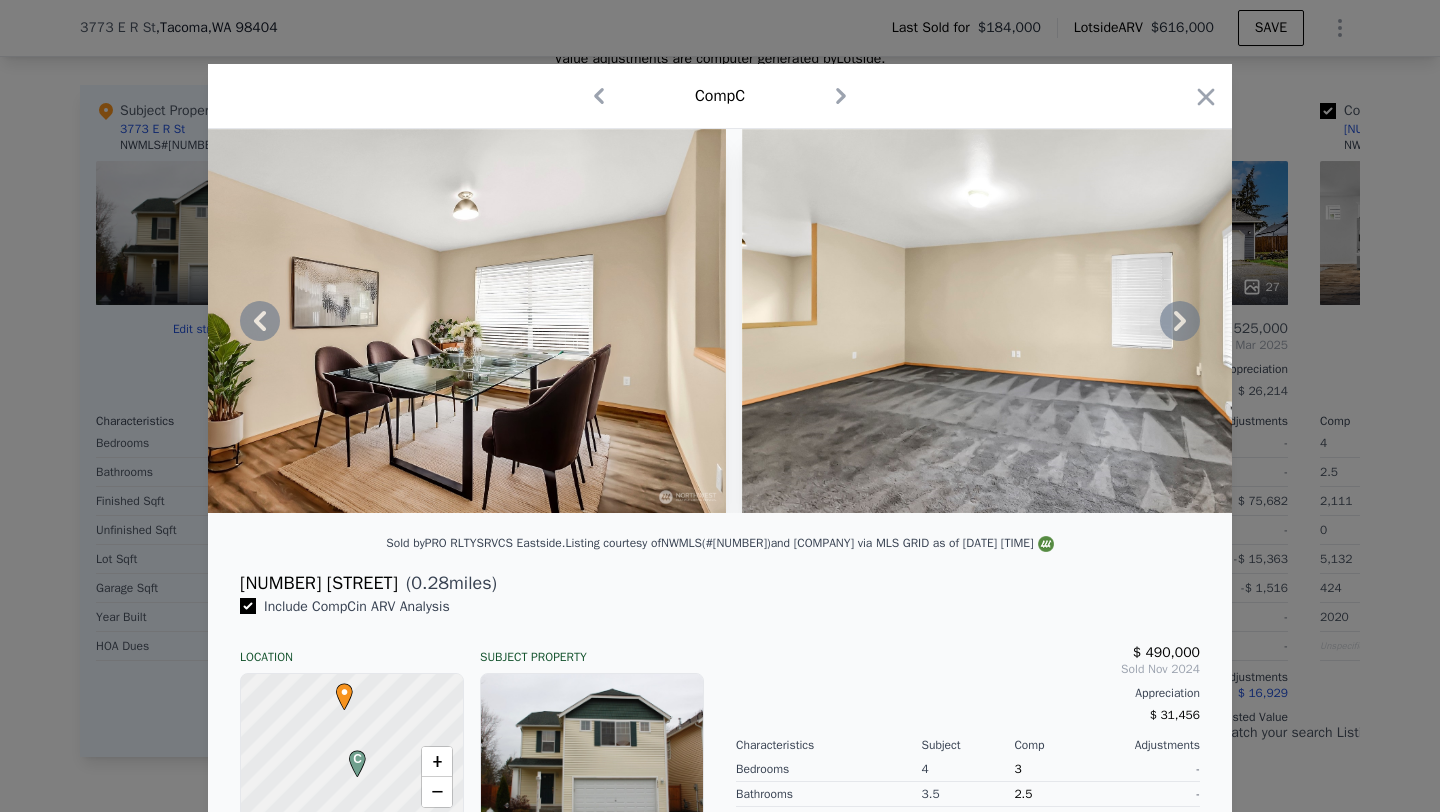 click 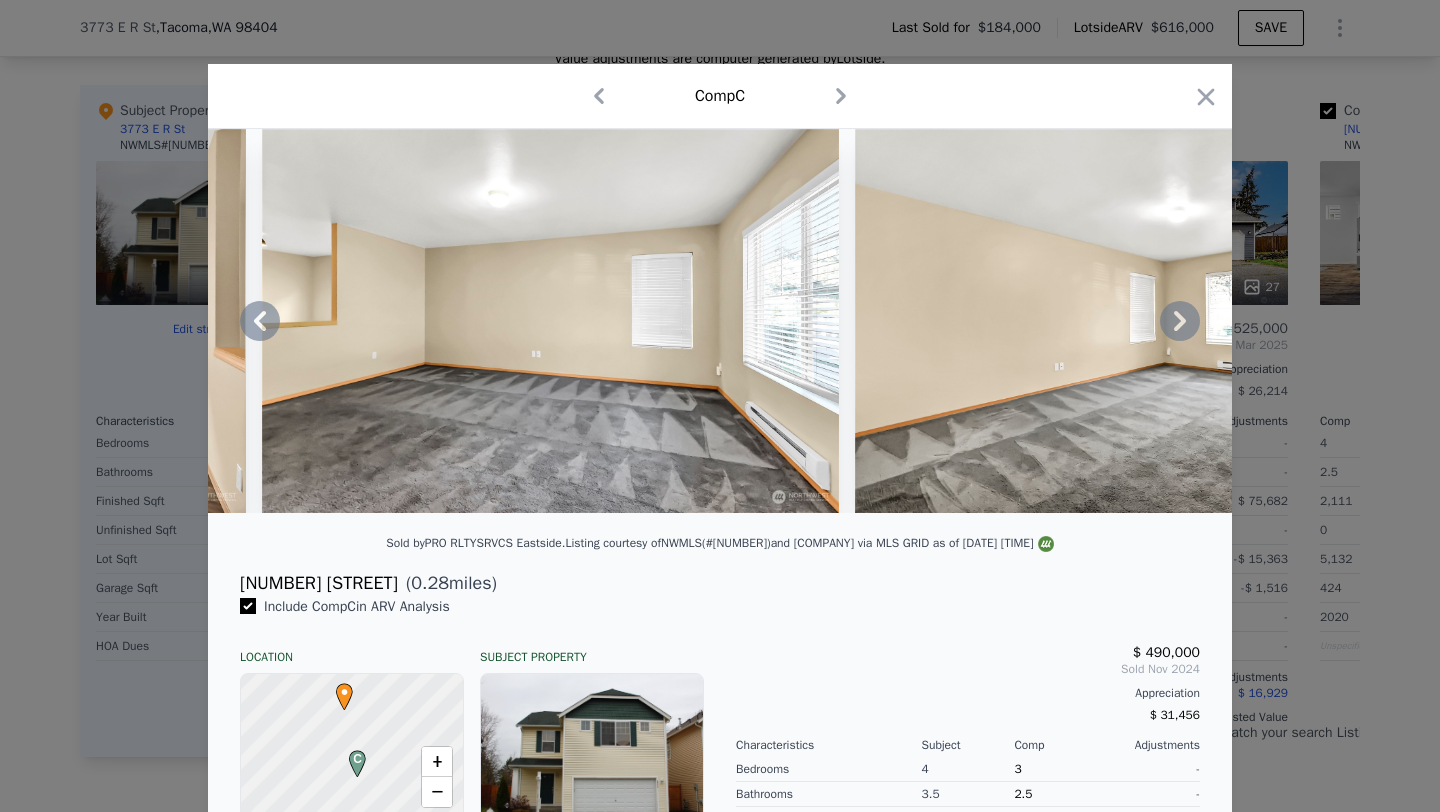 click 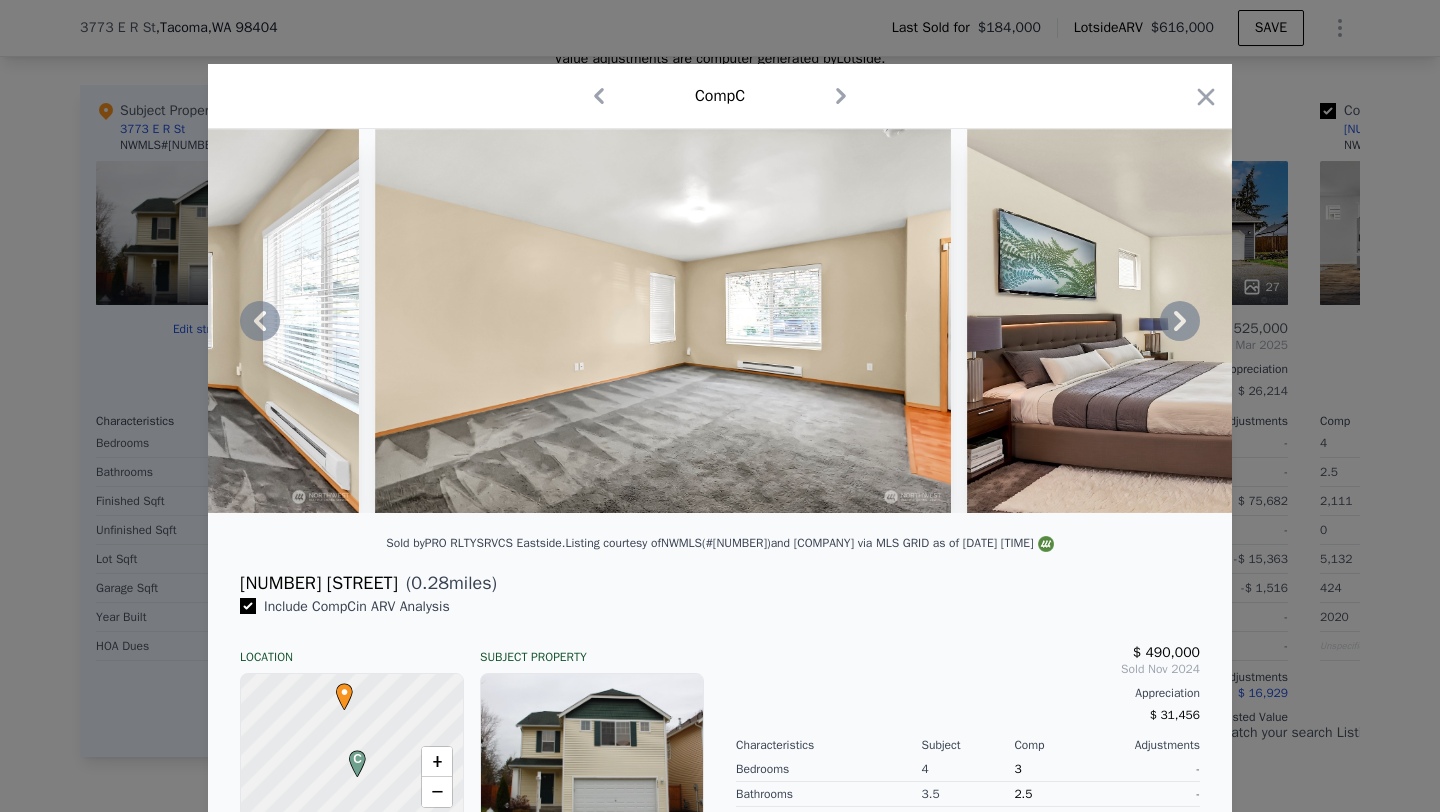 click 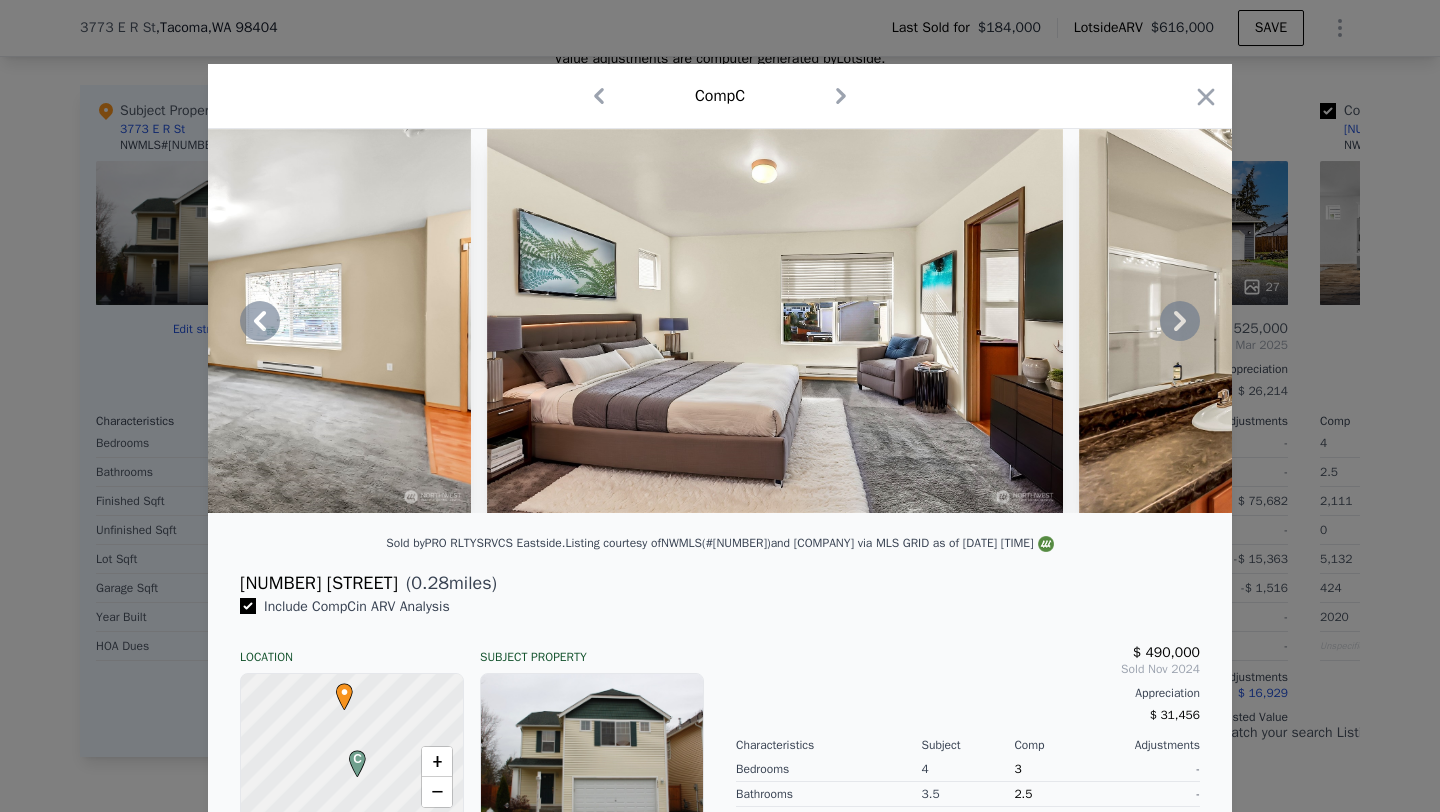 click 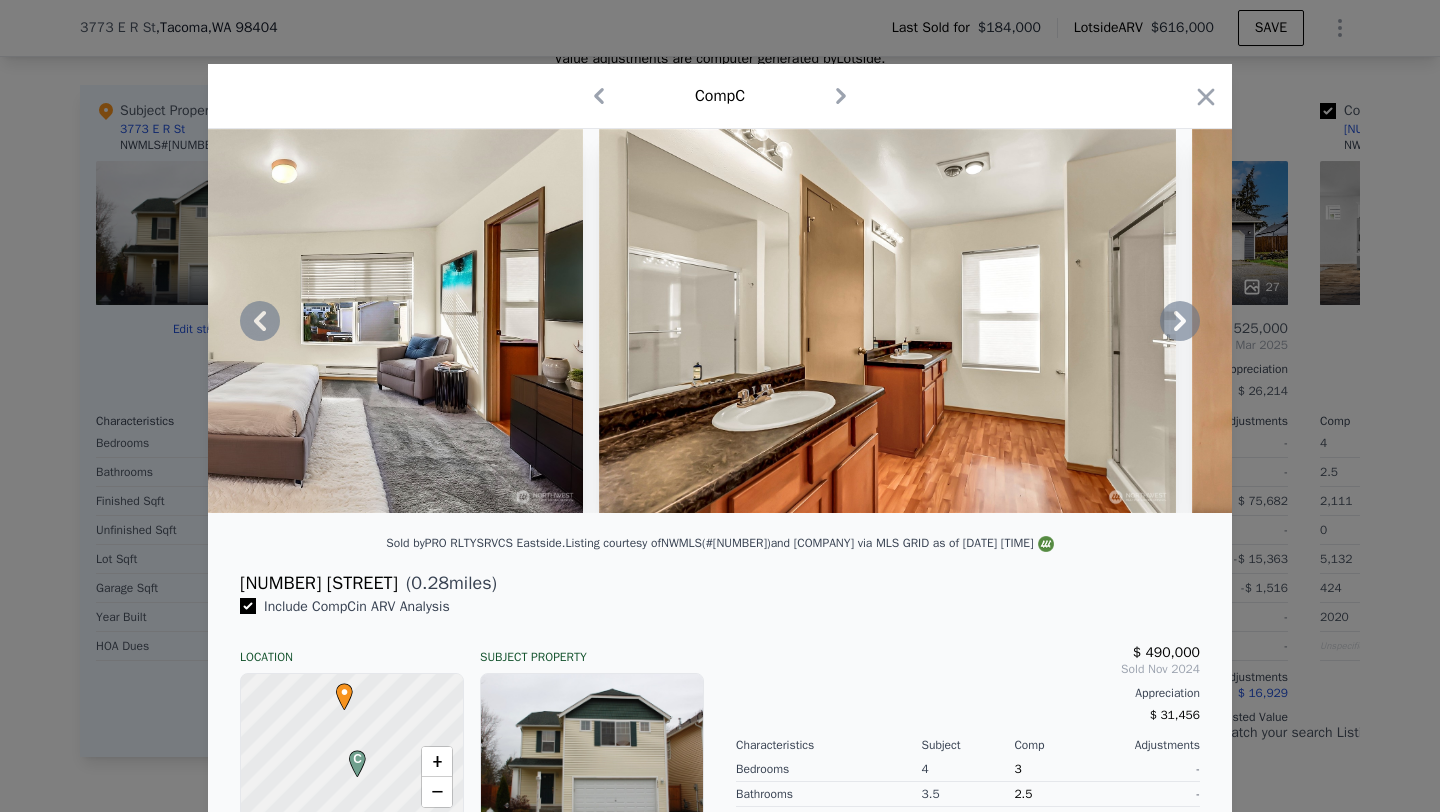 click 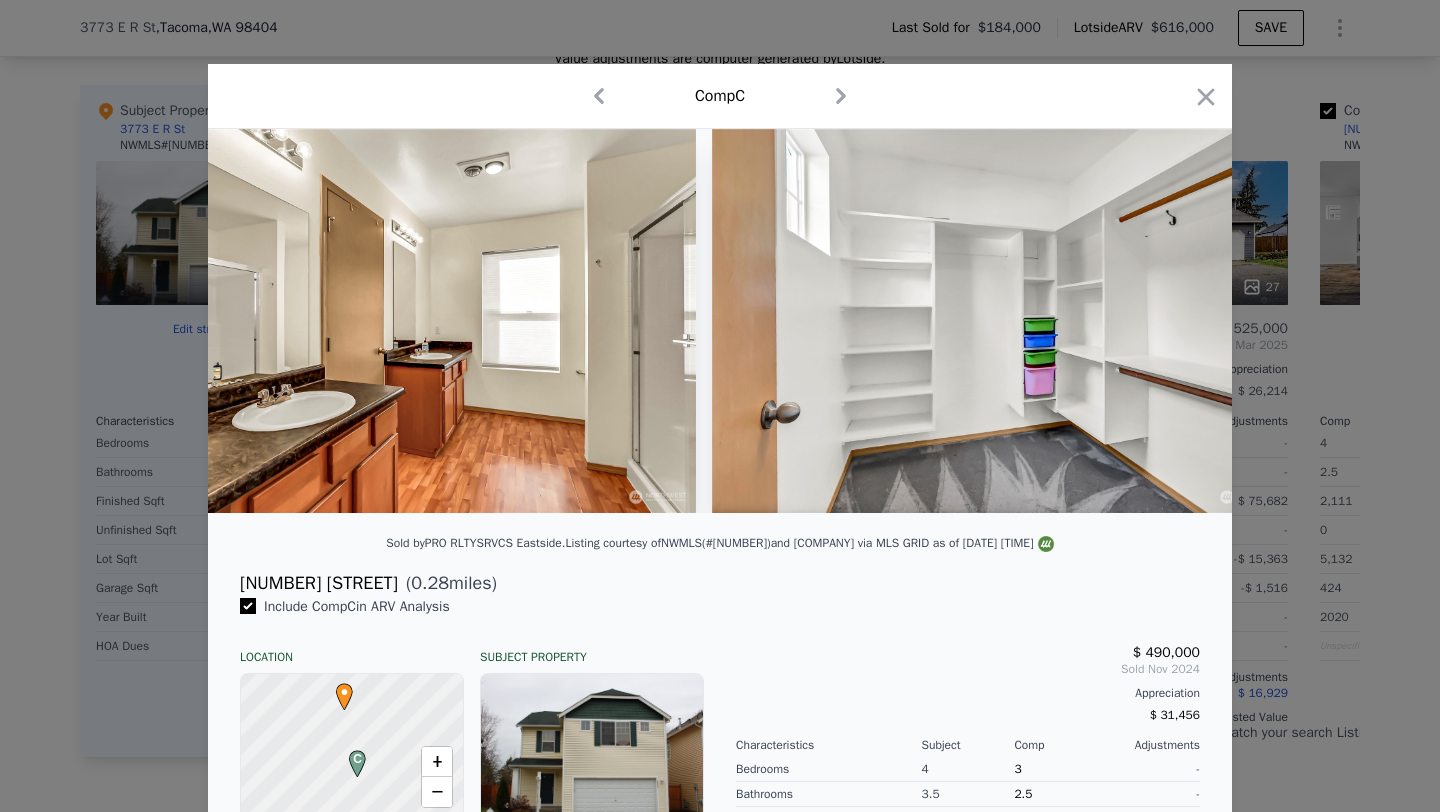 click at bounding box center (720, 321) 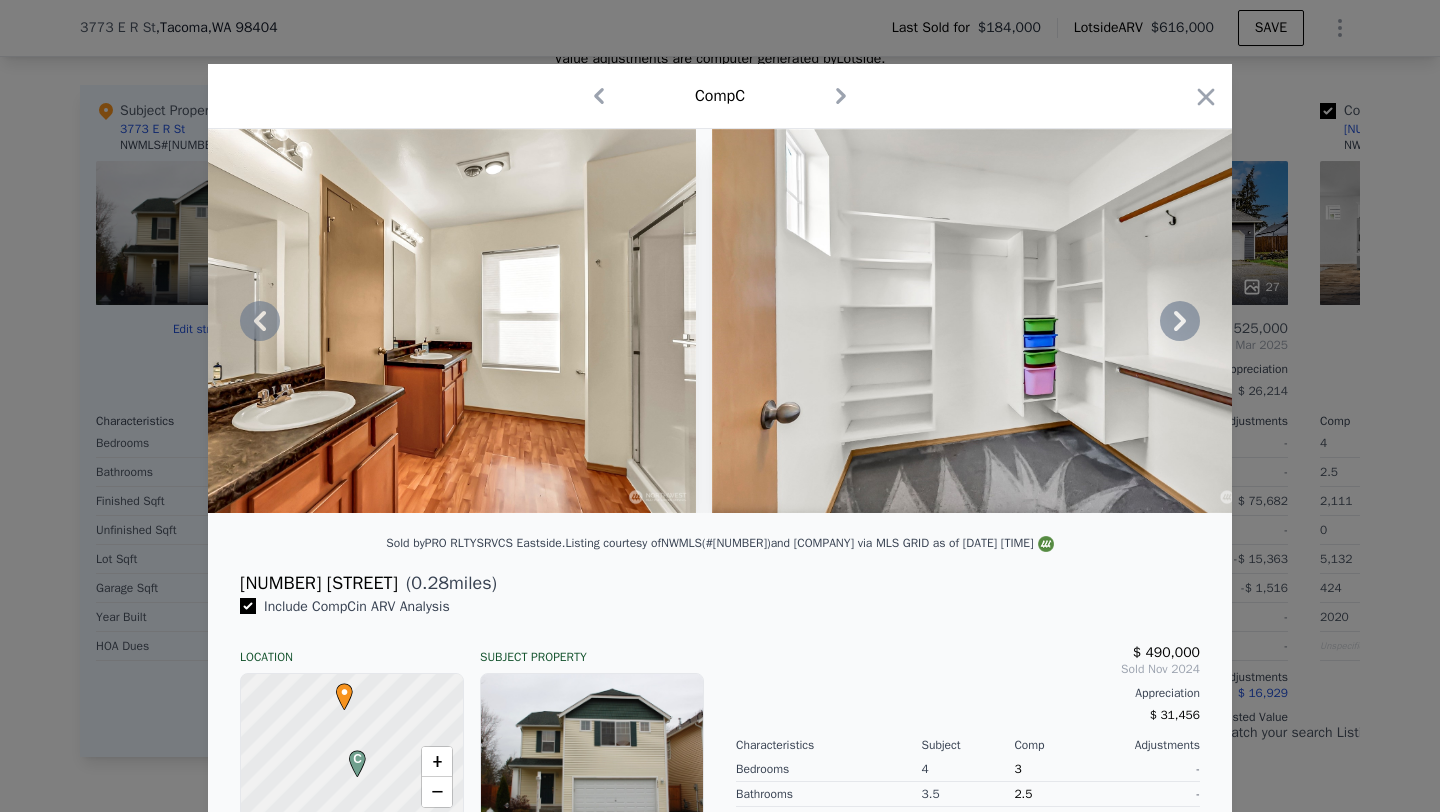 click 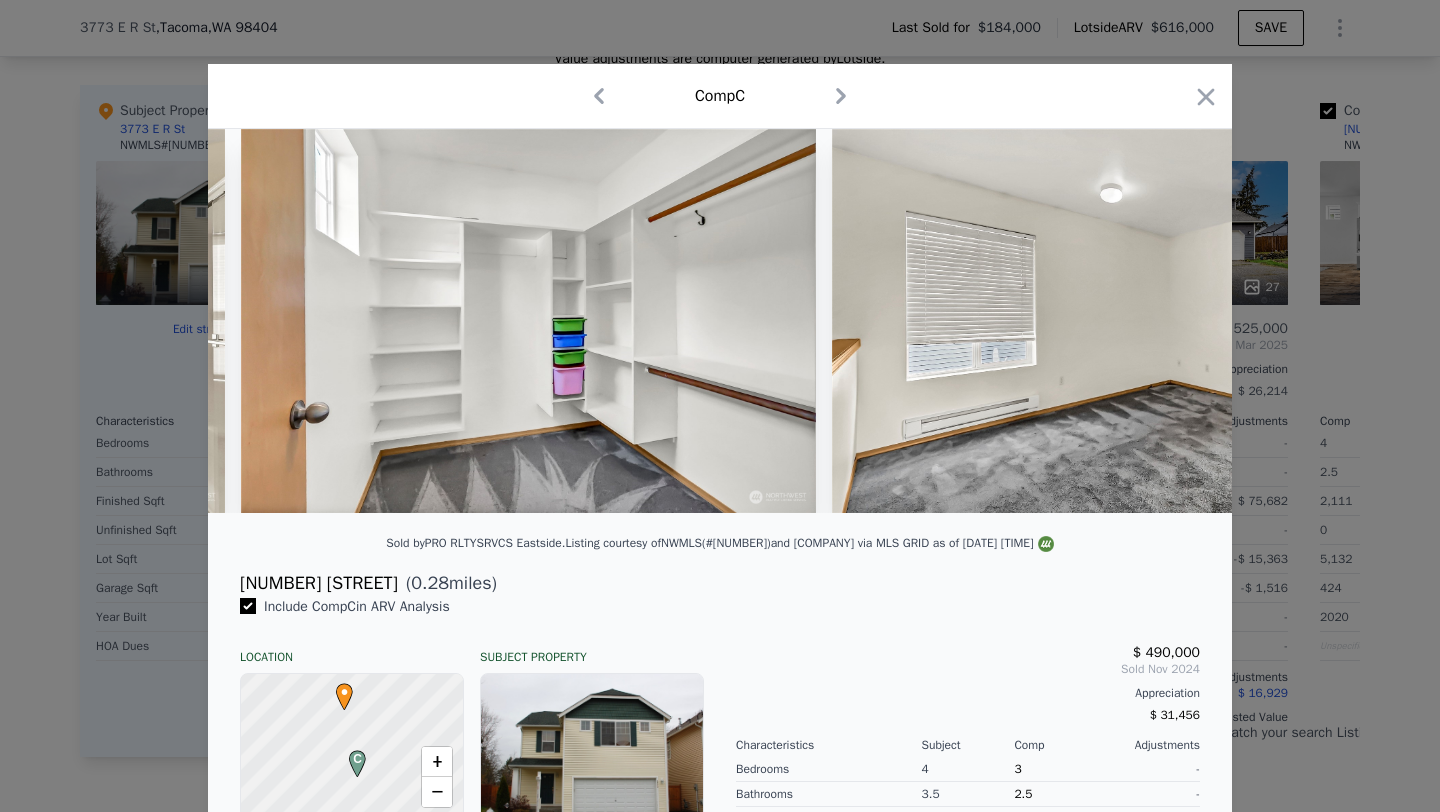 scroll, scrollTop: 0, scrollLeft: 7680, axis: horizontal 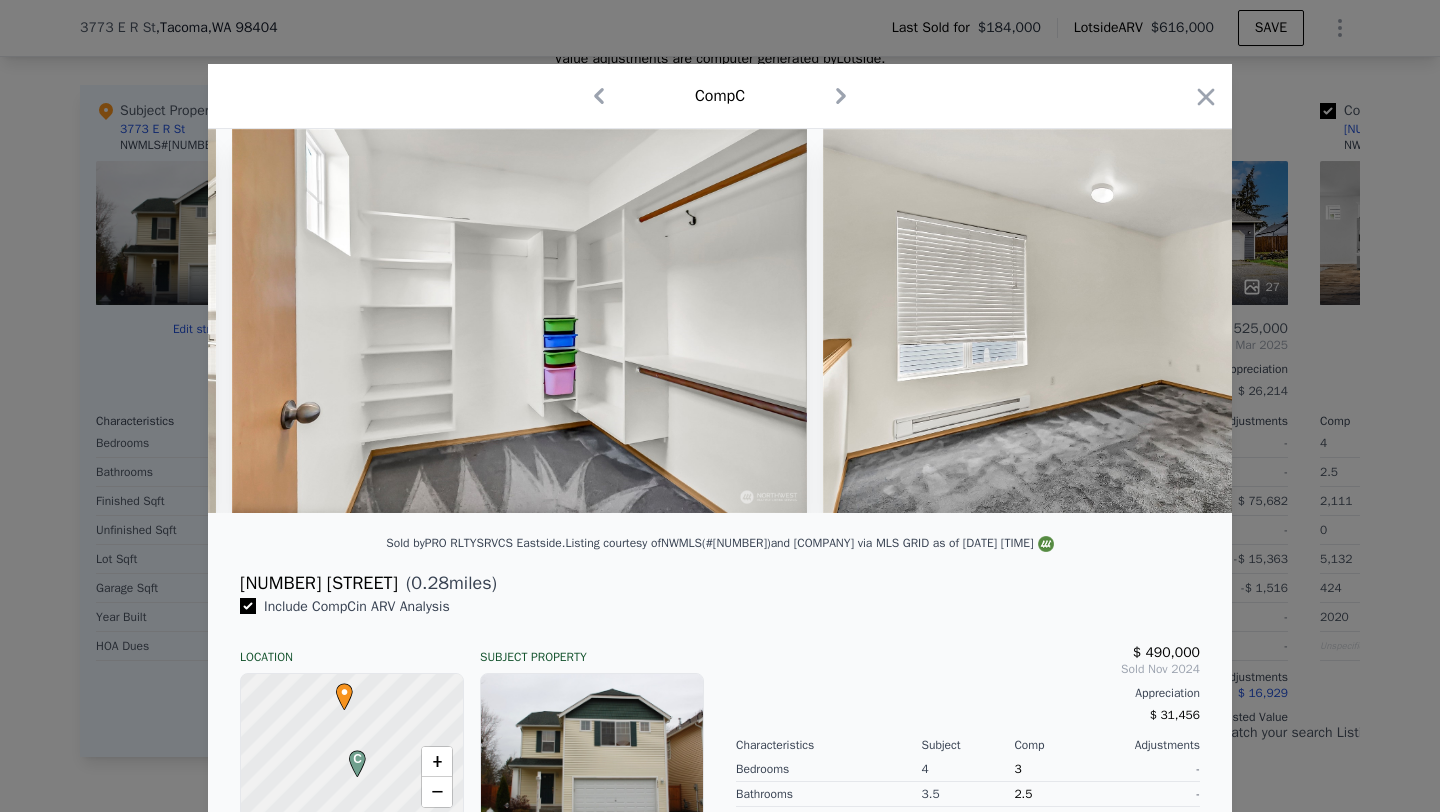 click at bounding box center (720, 406) 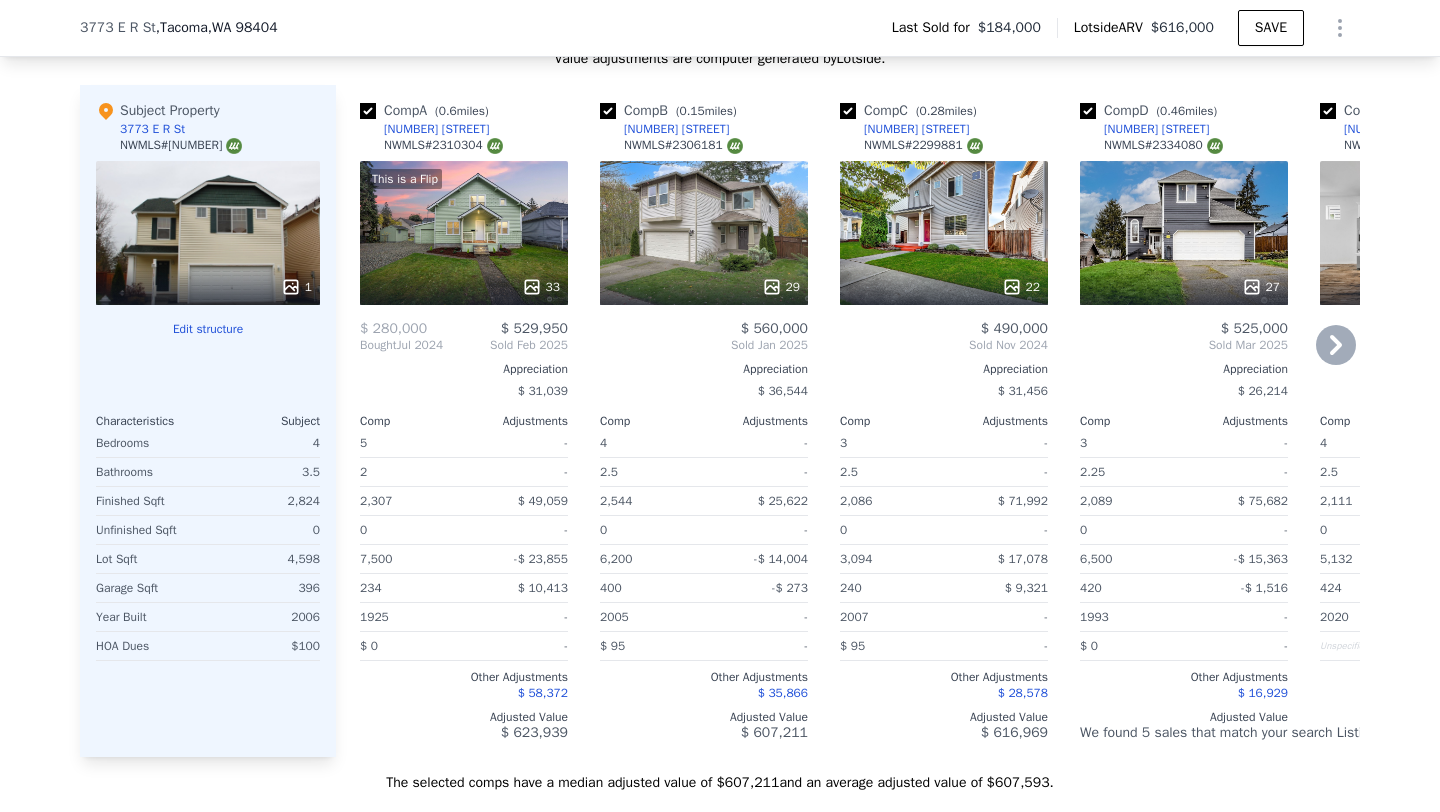 click at bounding box center (368, 111) 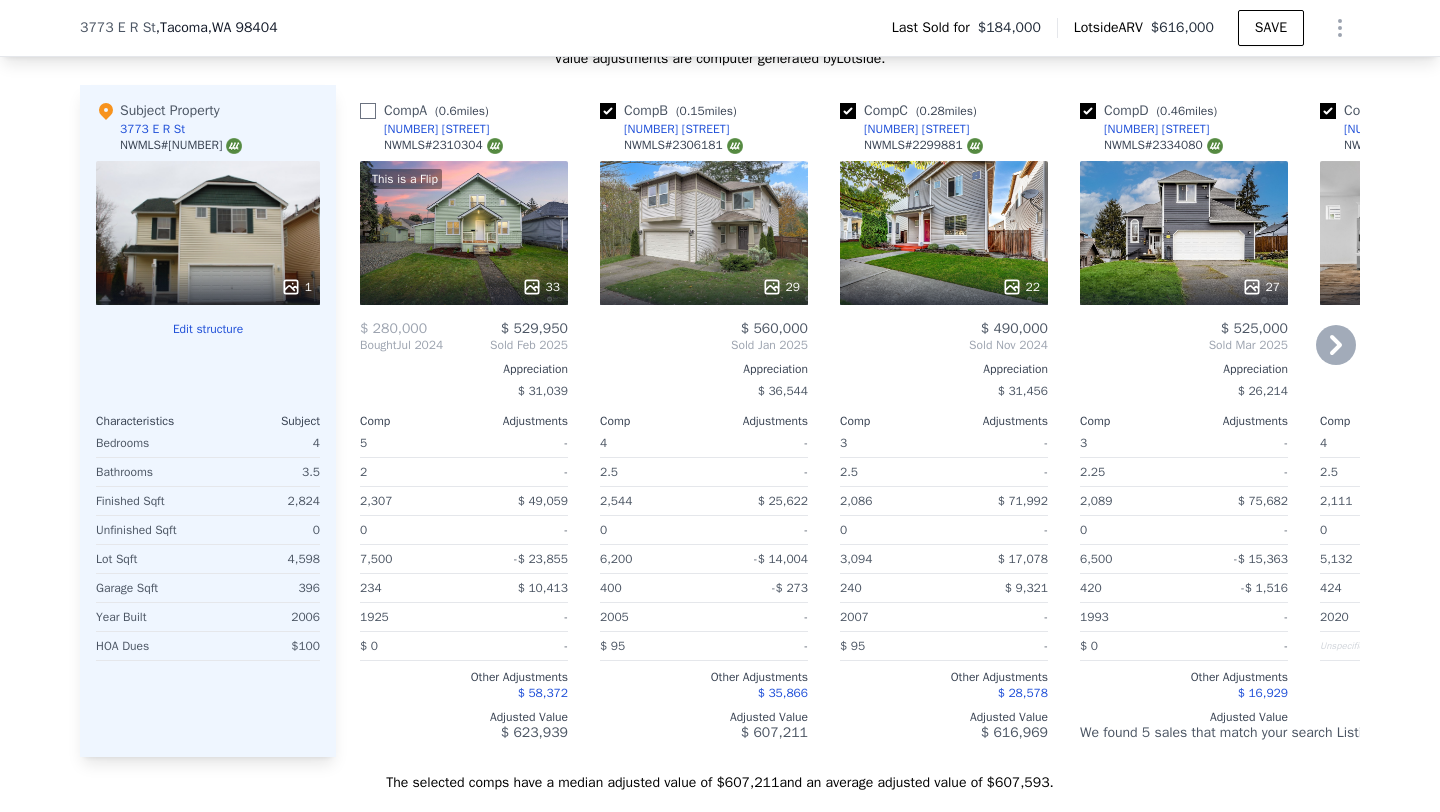checkbox on "false" 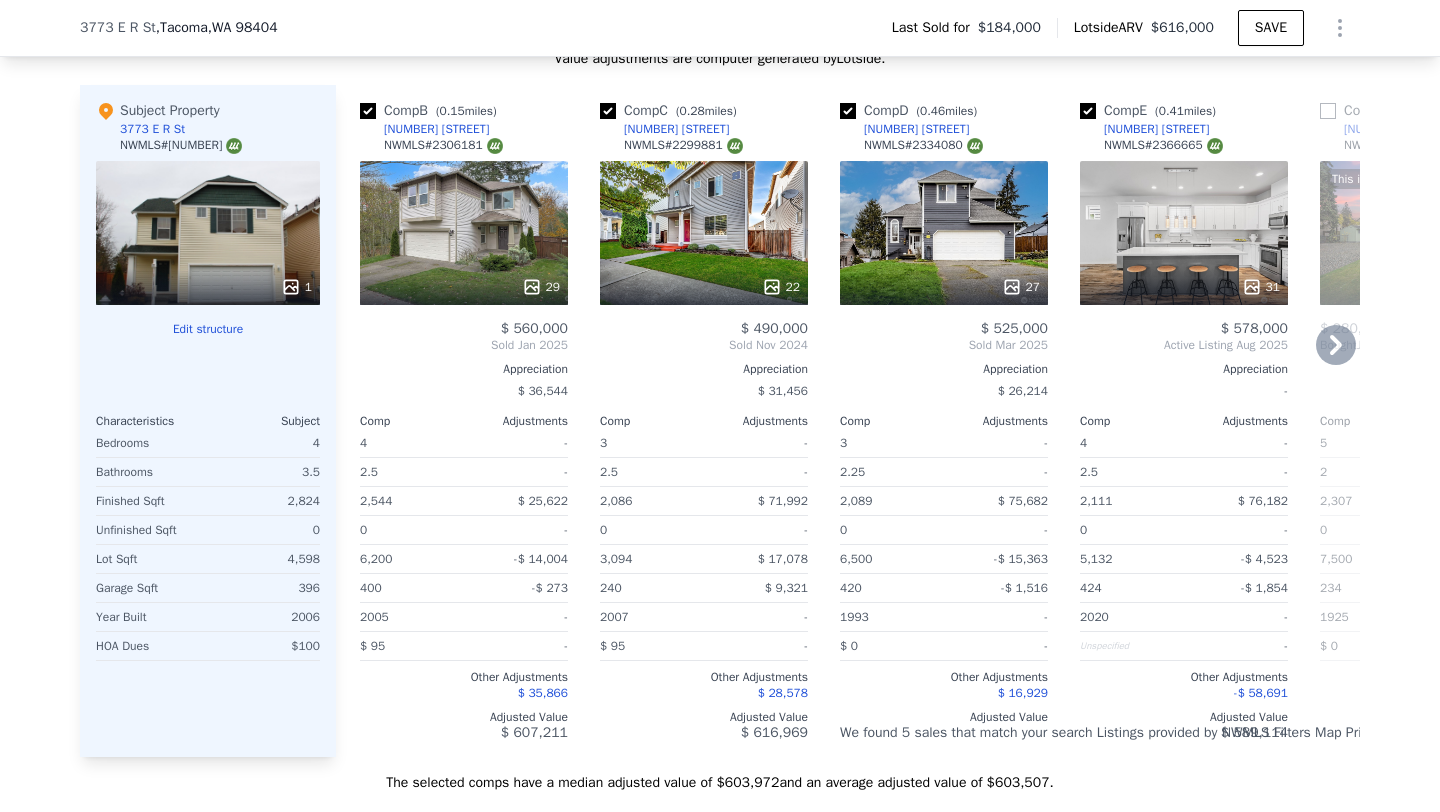 click at bounding box center [1088, 111] 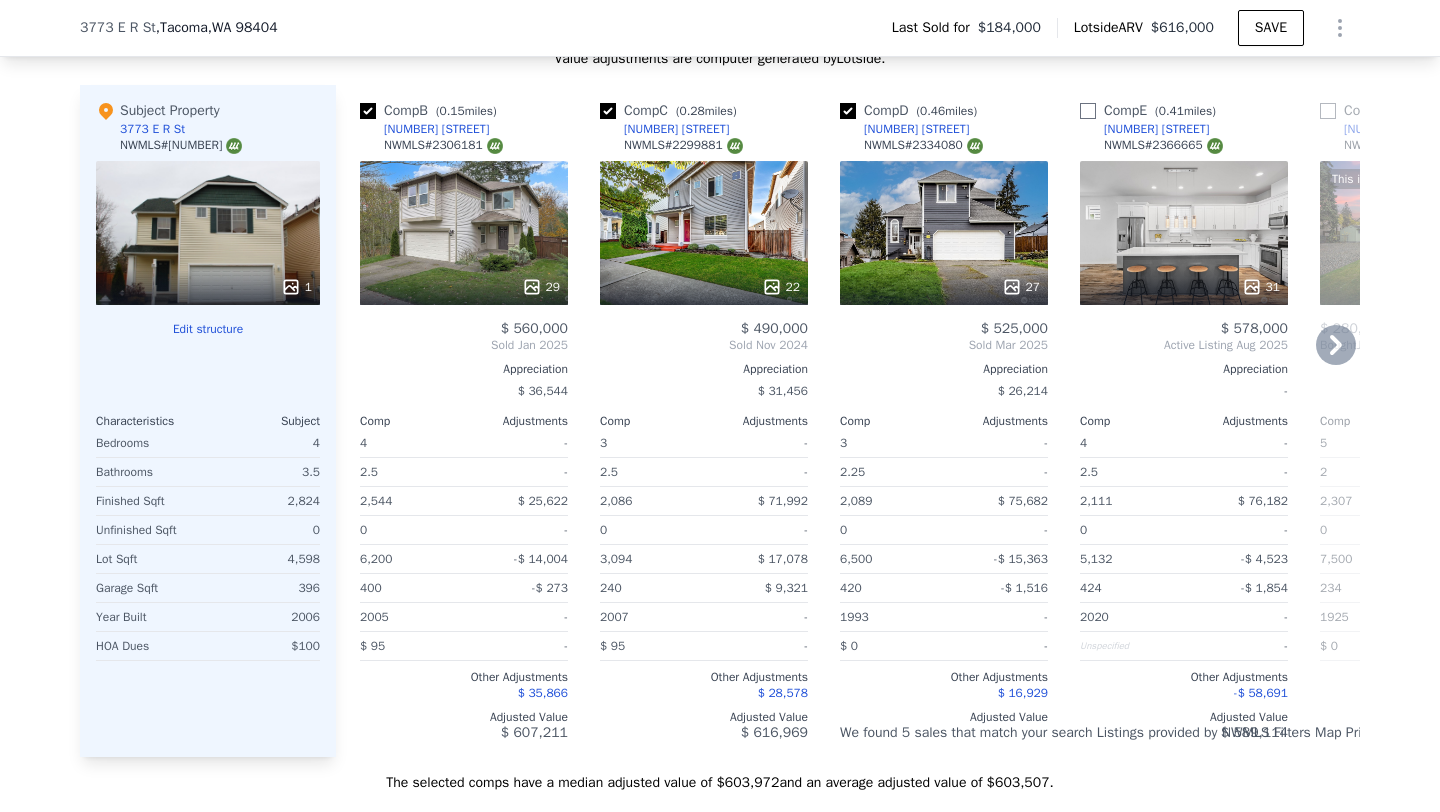 checkbox on "false" 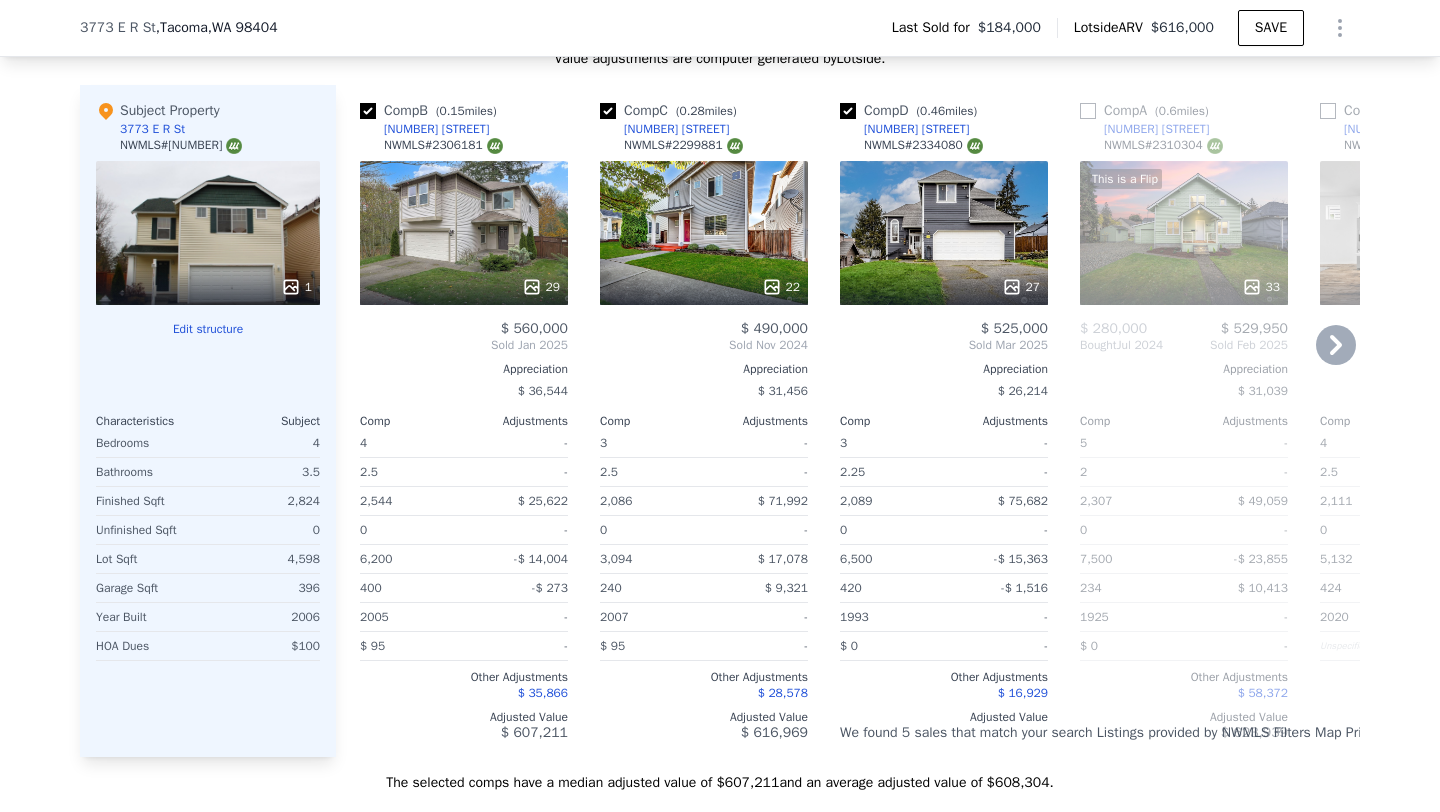 drag, startPoint x: 920, startPoint y: 770, endPoint x: 1004, endPoint y: 777, distance: 84.29116 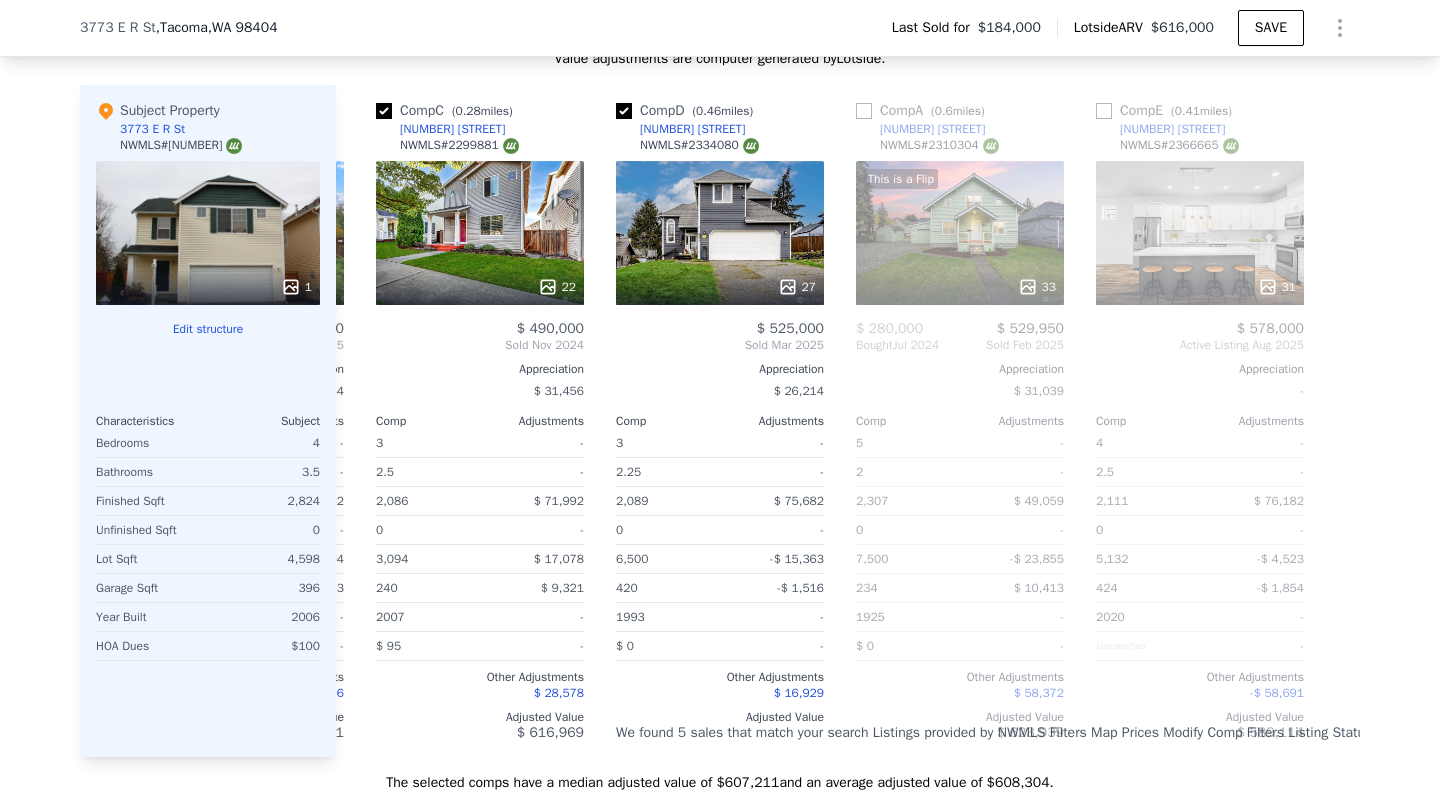 scroll, scrollTop: 0, scrollLeft: 0, axis: both 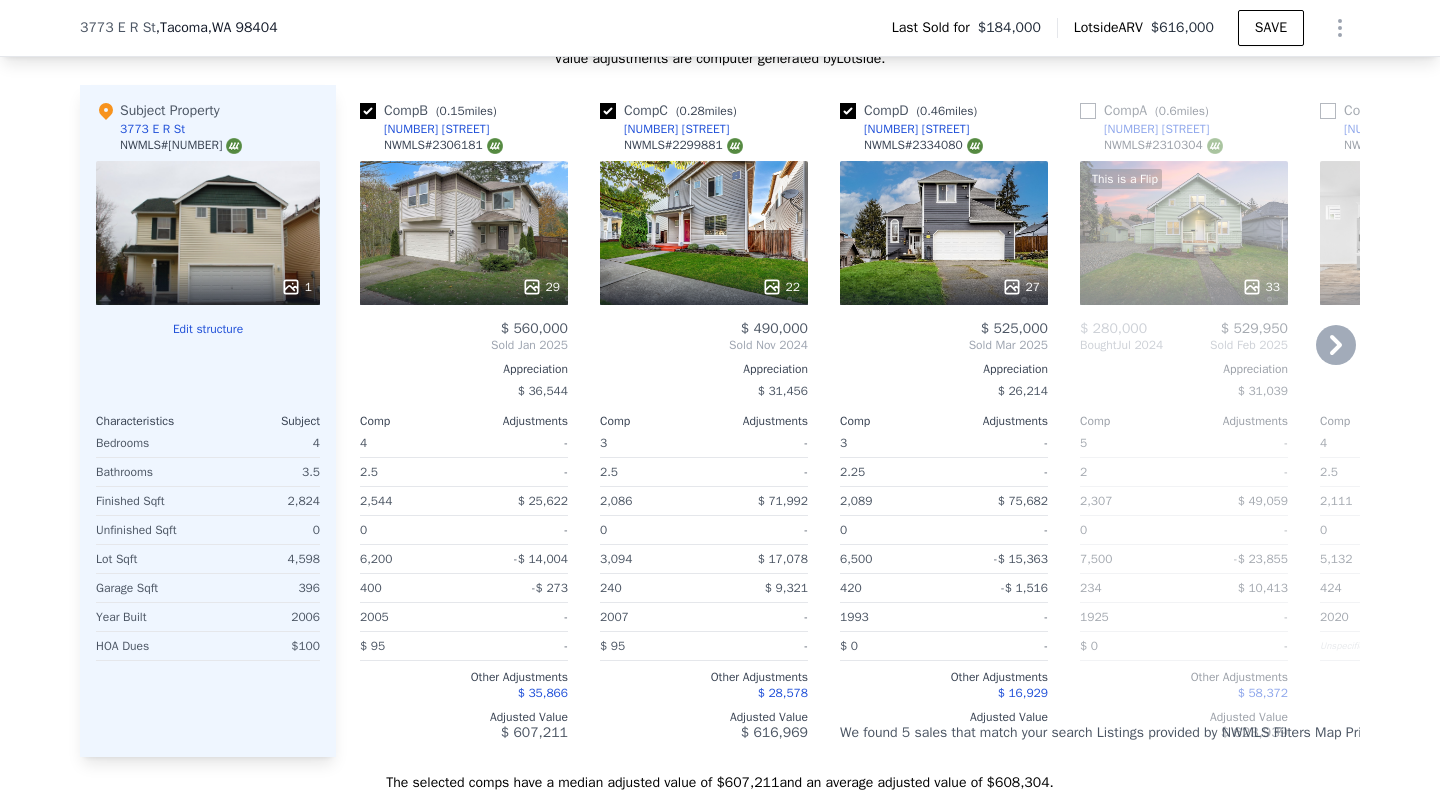 click at bounding box center (1088, 111) 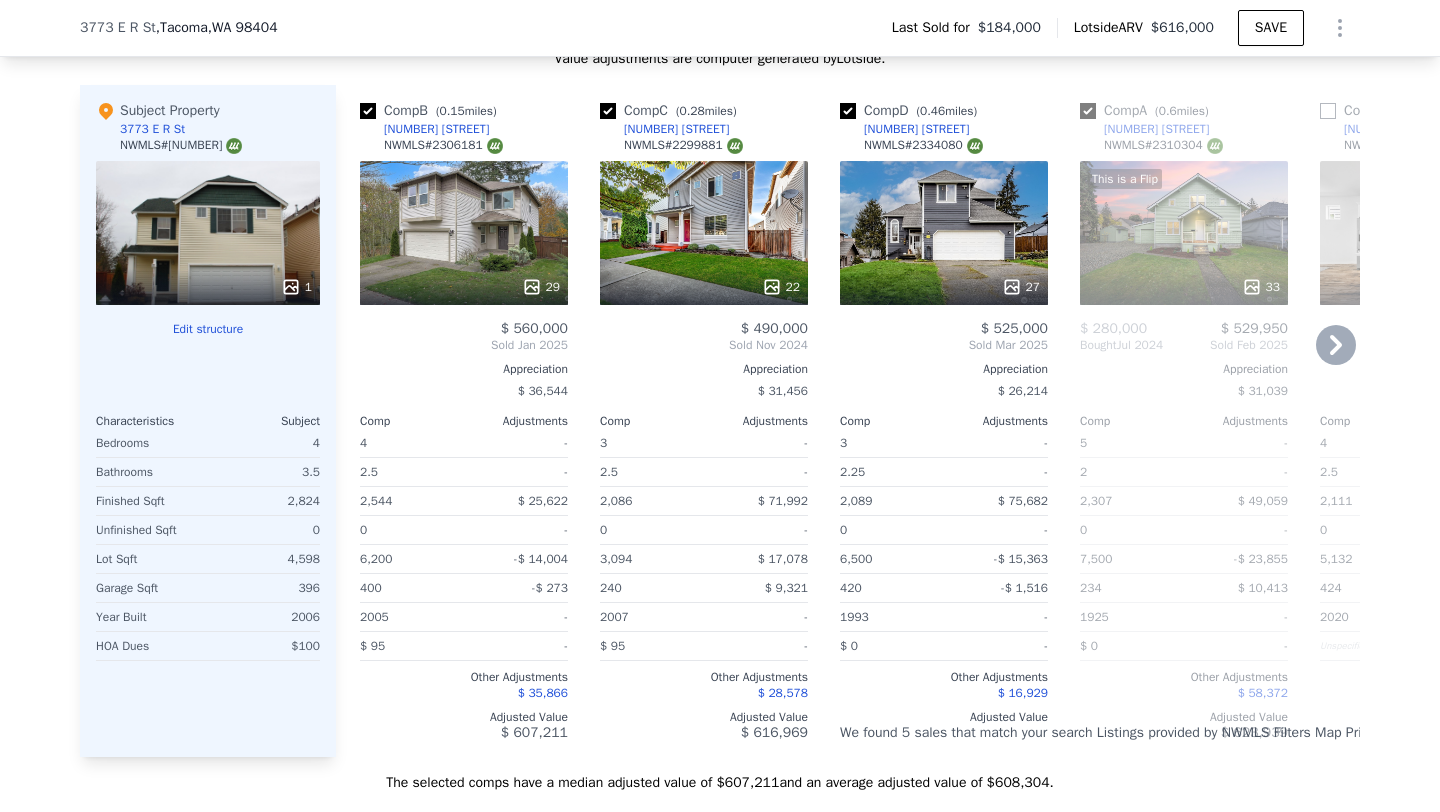 checkbox on "true" 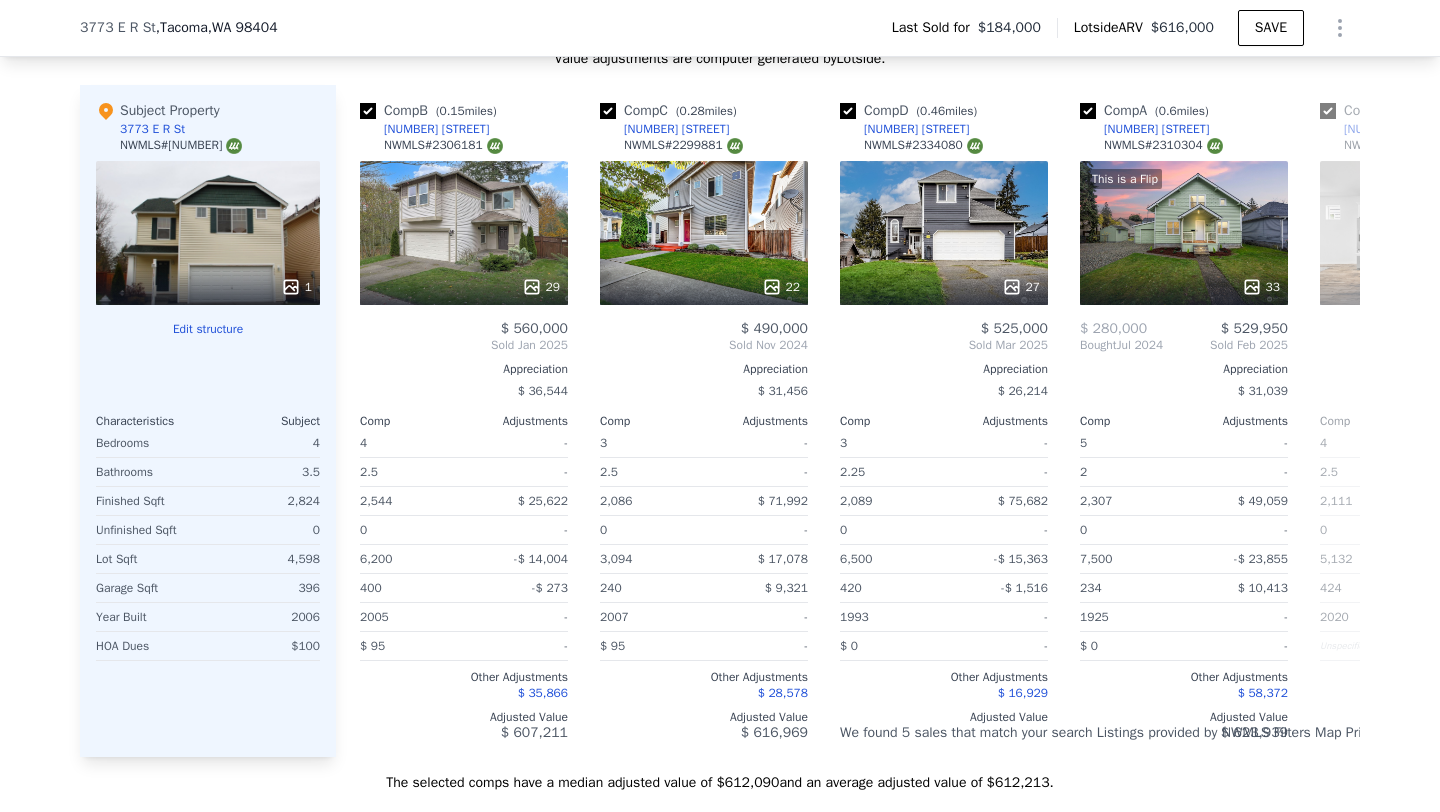 checkbox on "true" 